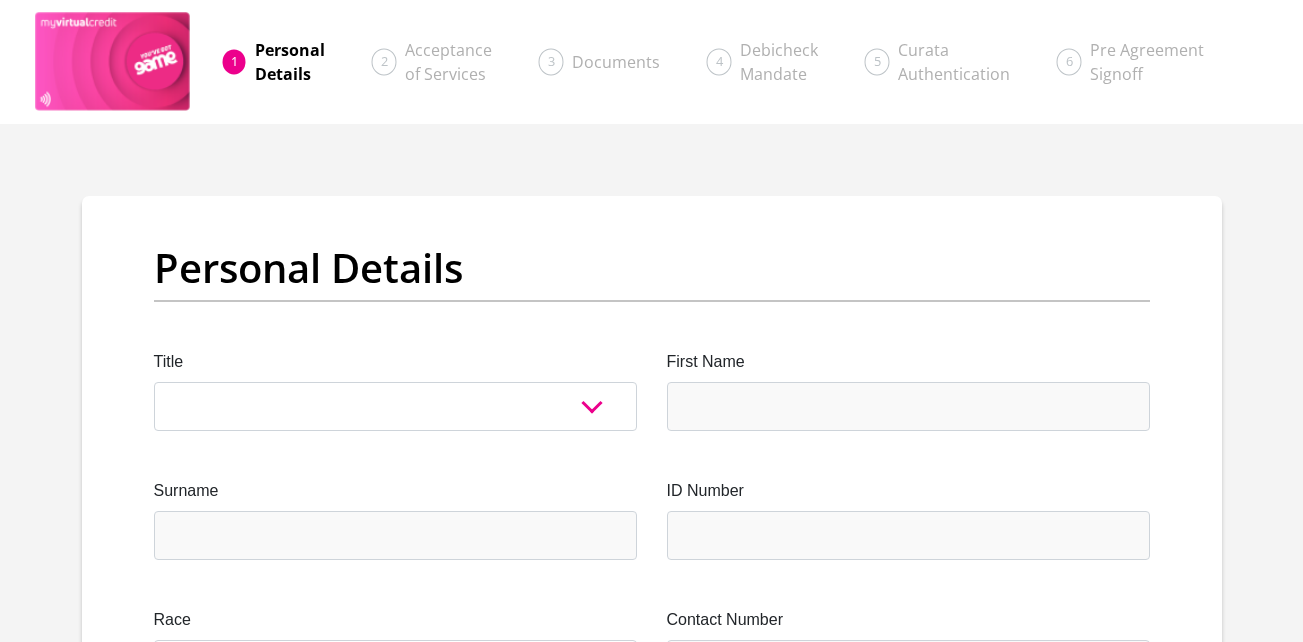 scroll, scrollTop: 0, scrollLeft: 0, axis: both 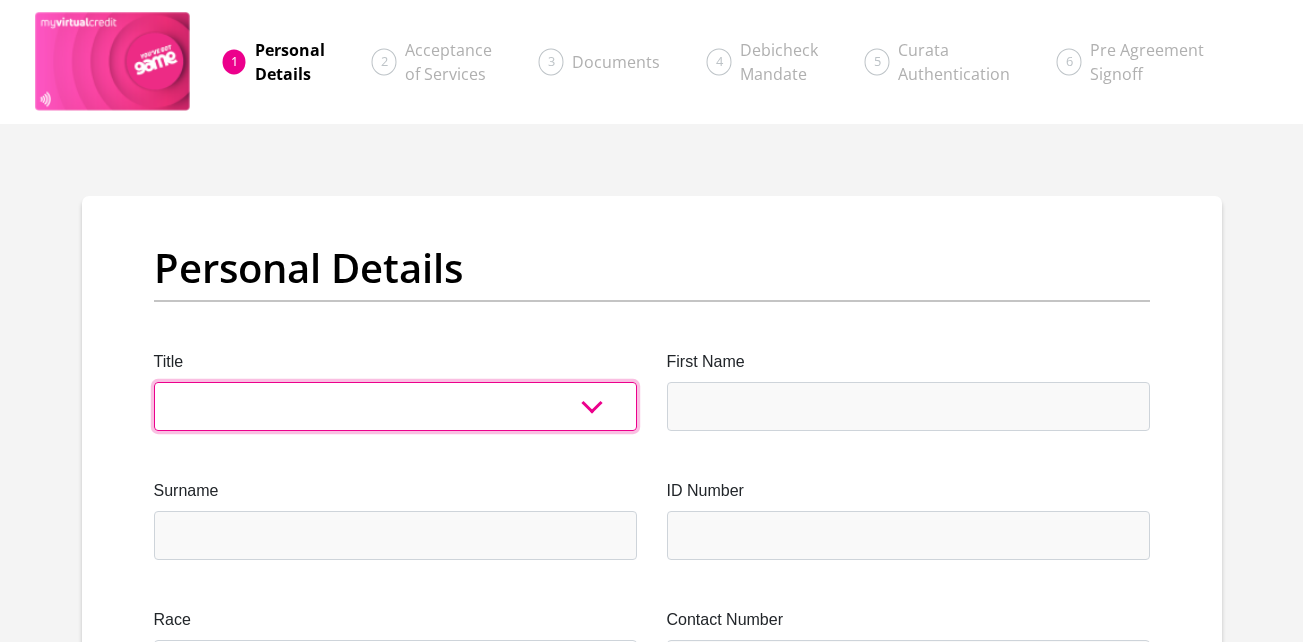 click on "Mr
Ms
Mrs
Dr
Other" at bounding box center (395, 406) 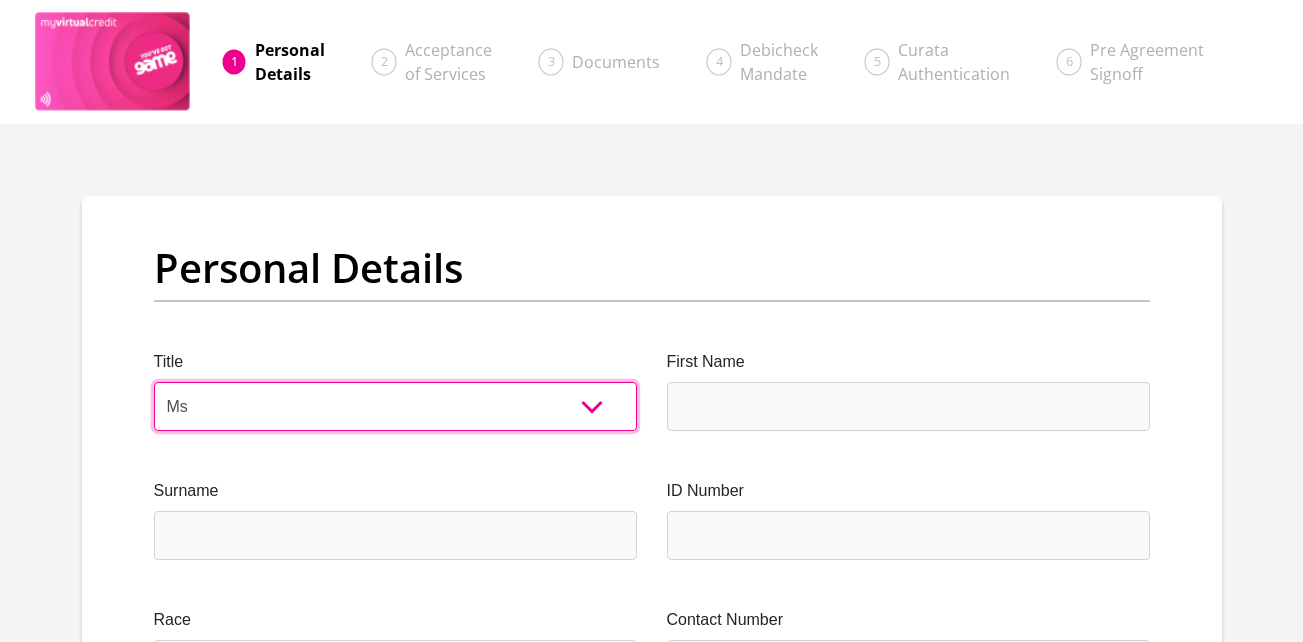 click on "Mr
Ms
Mrs
Dr
Other" at bounding box center [395, 406] 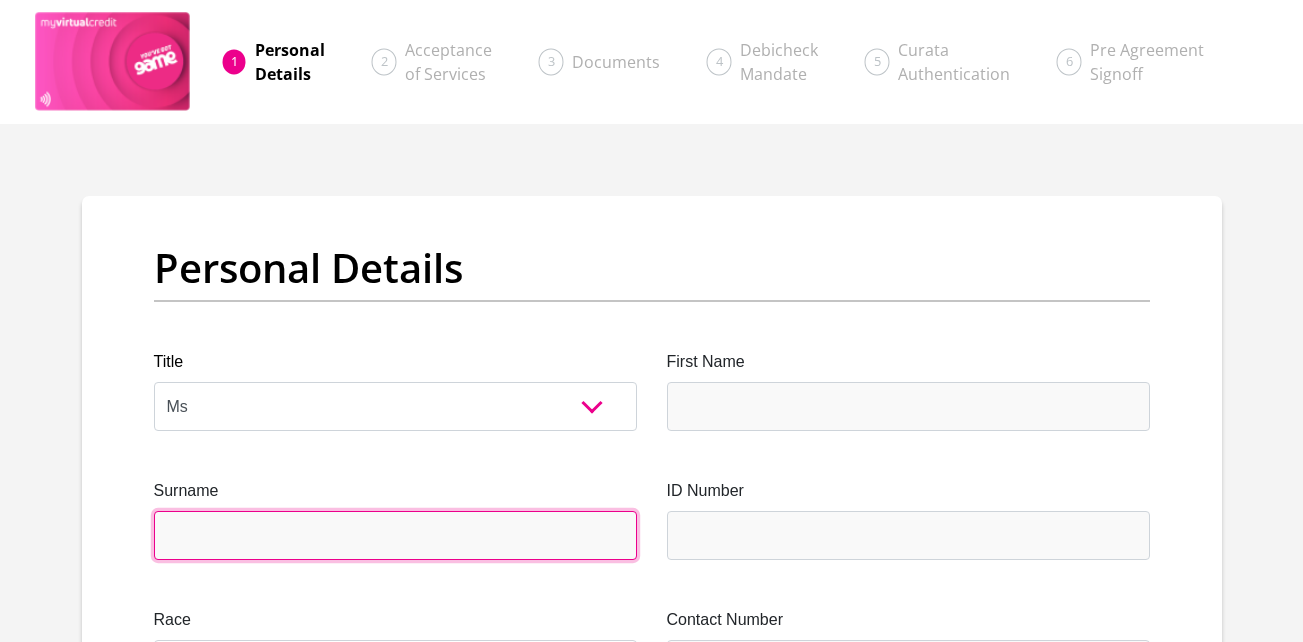 click on "Surname" at bounding box center [395, 535] 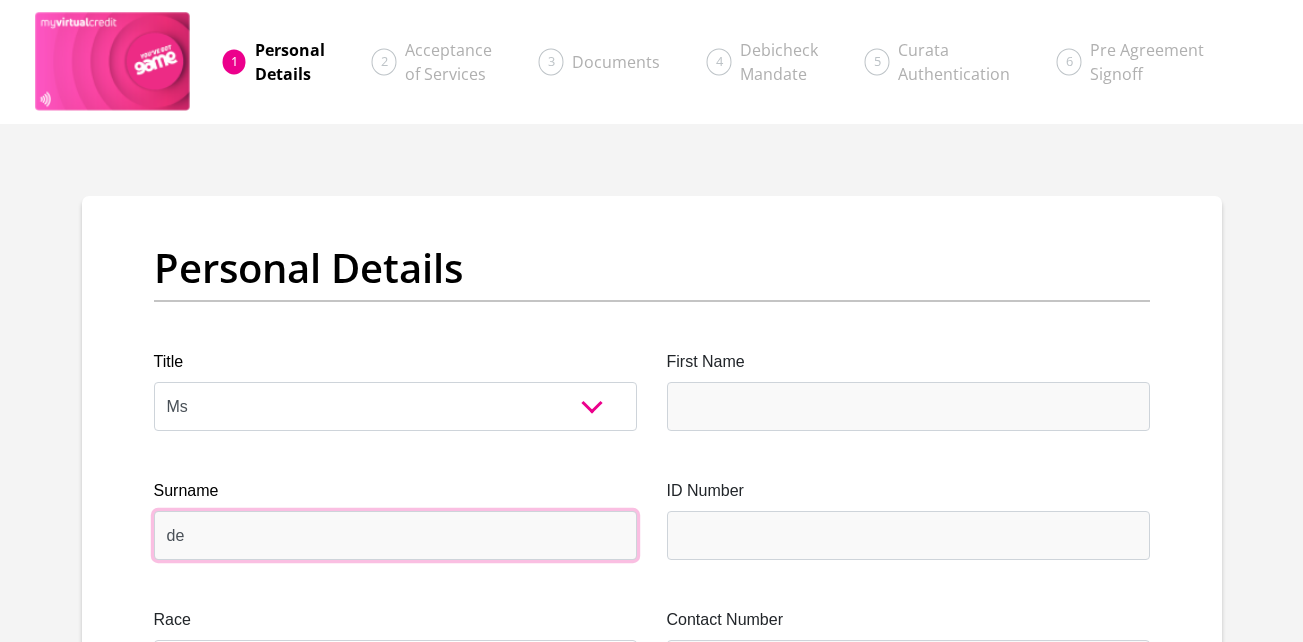 type on "de" 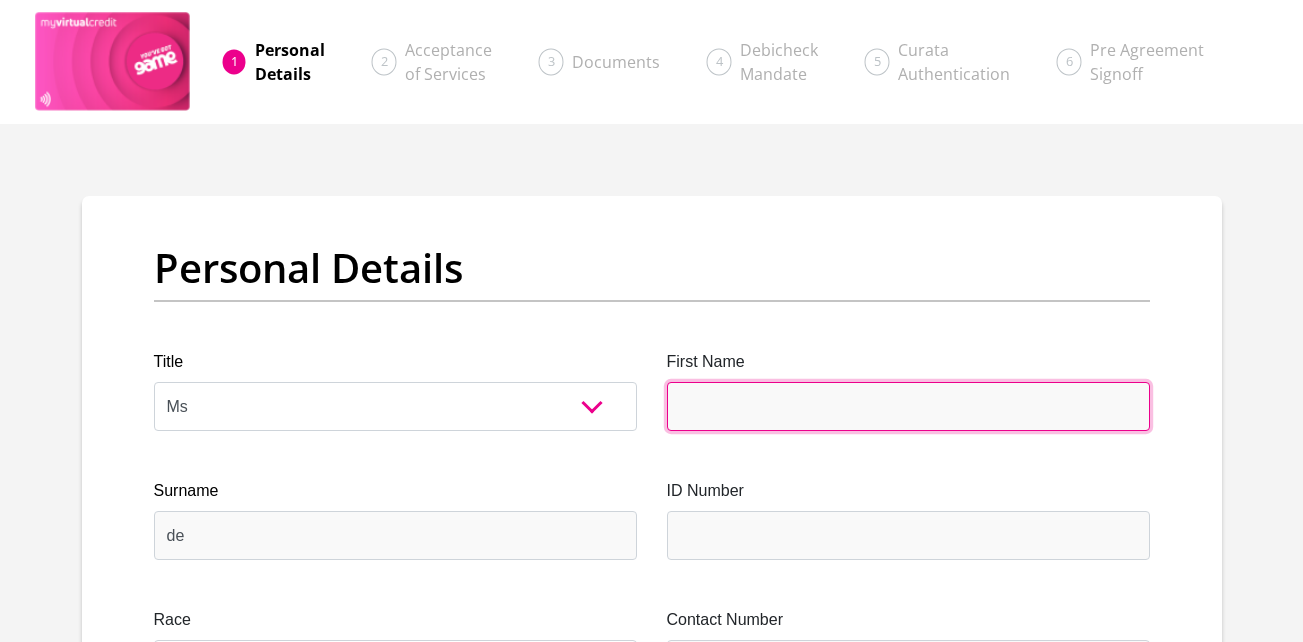 click on "First Name" at bounding box center [908, 406] 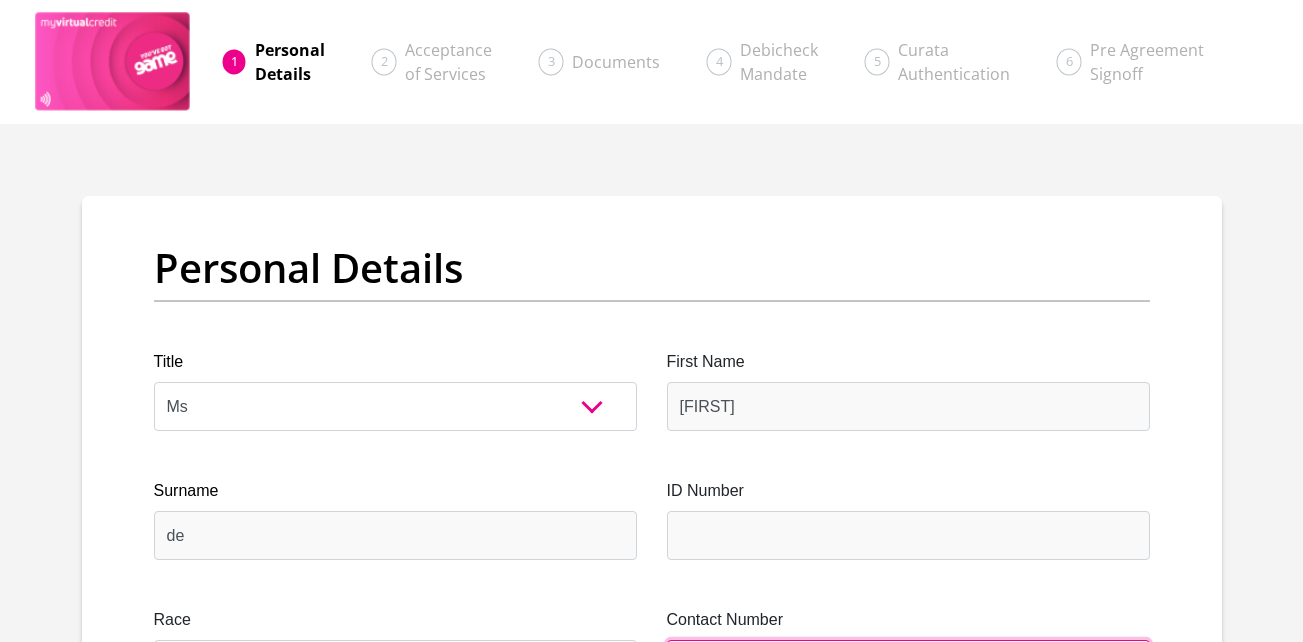 type on "[PHONE]" 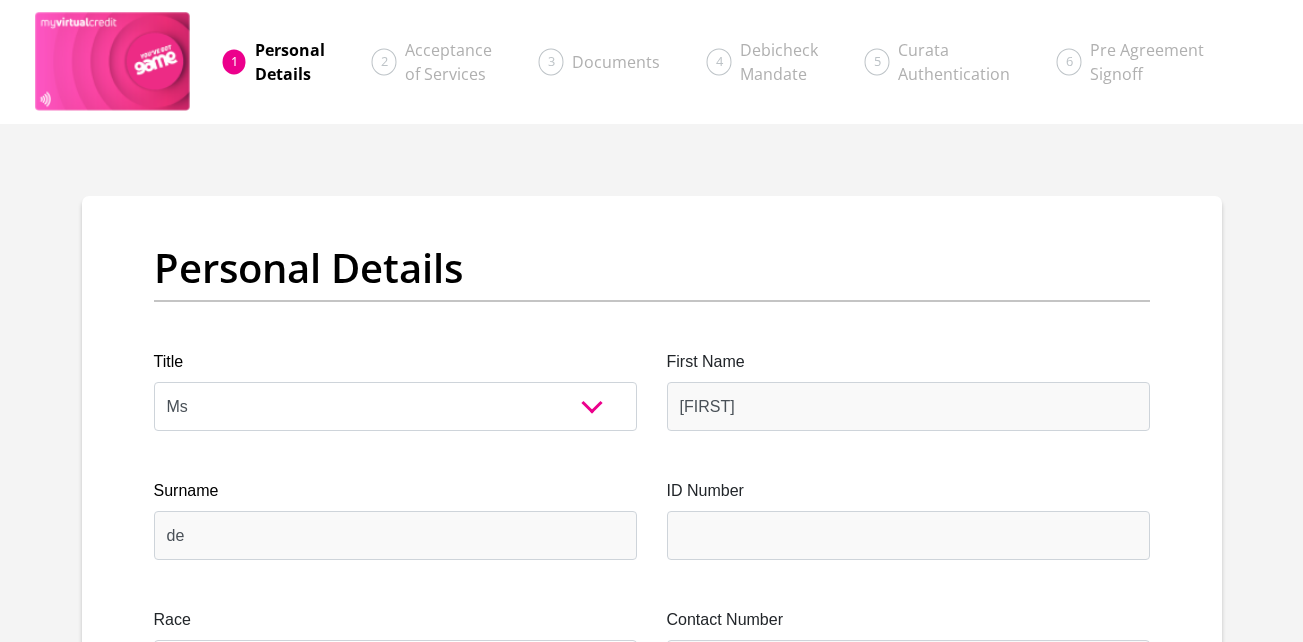 select on "ZAF" 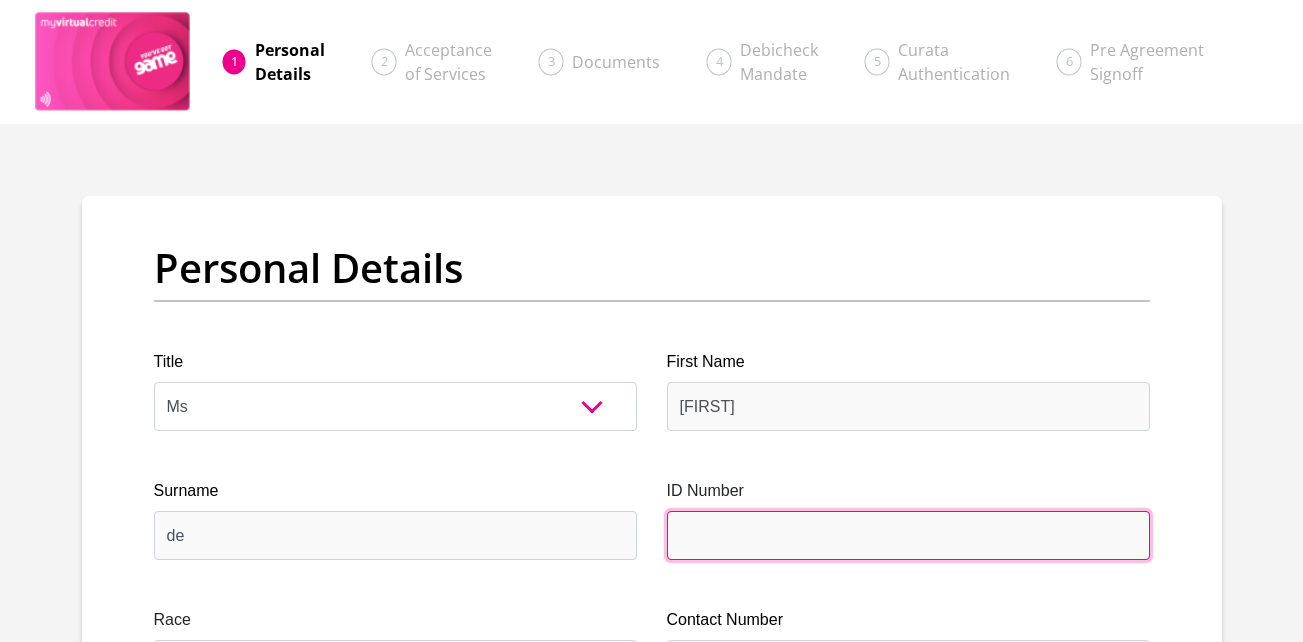 click on "ID Number" at bounding box center [908, 535] 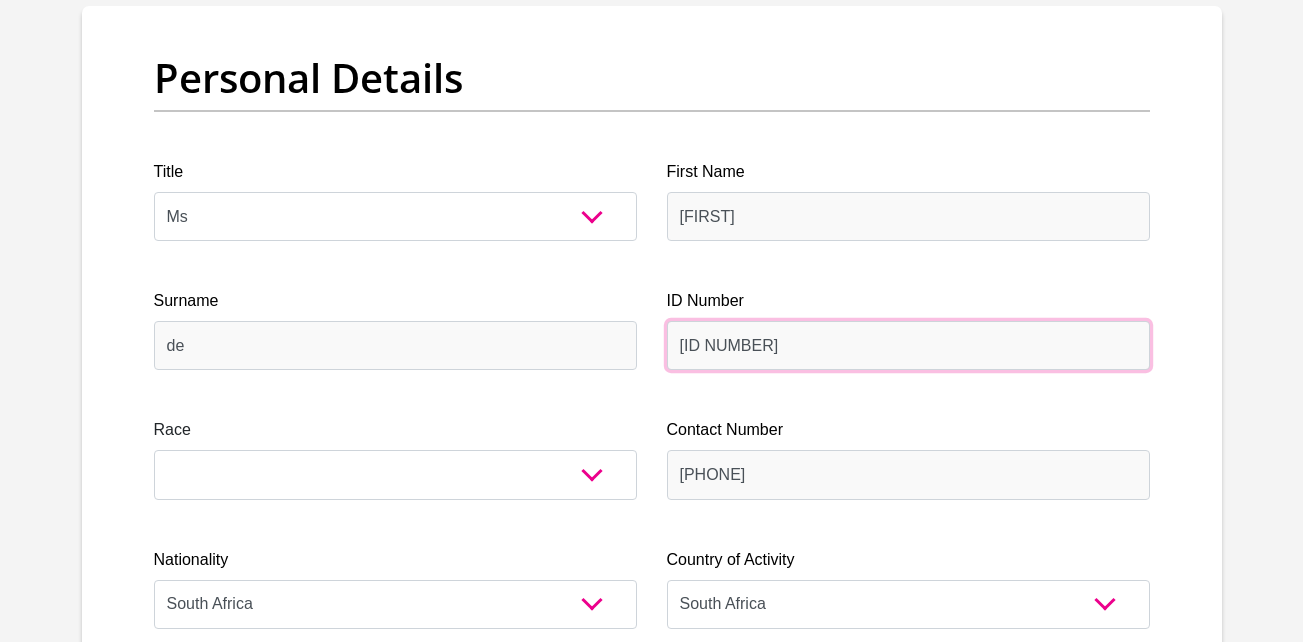 scroll, scrollTop: 200, scrollLeft: 0, axis: vertical 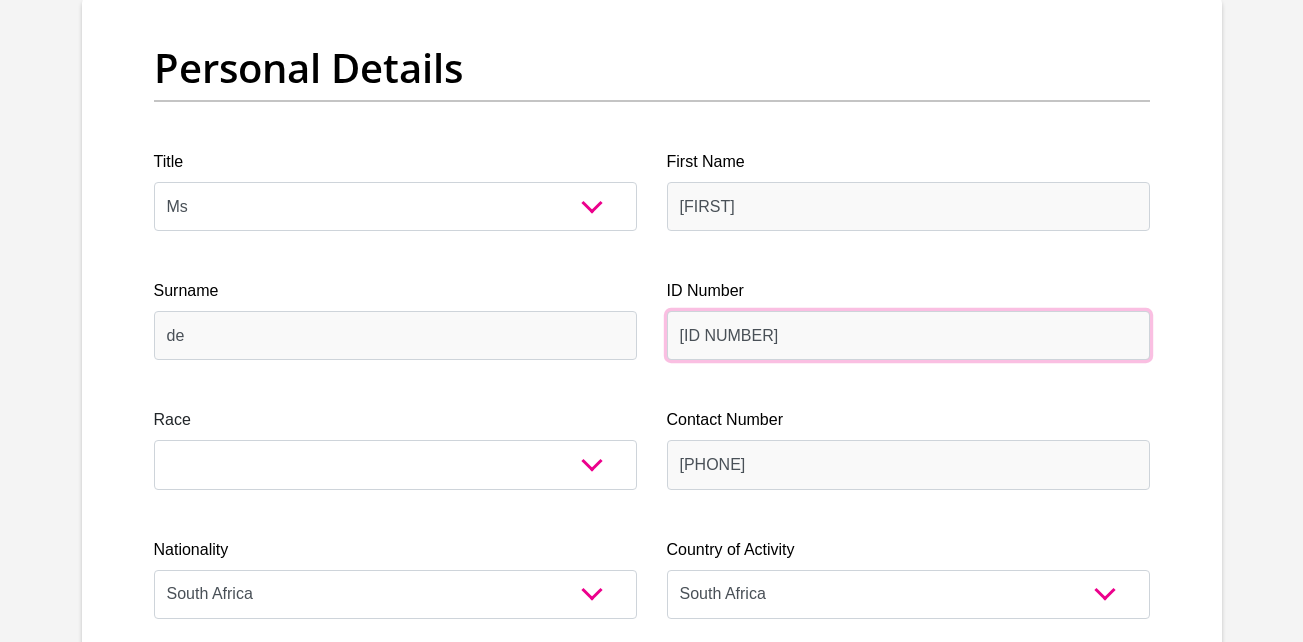 type on "[ID NUMBER]" 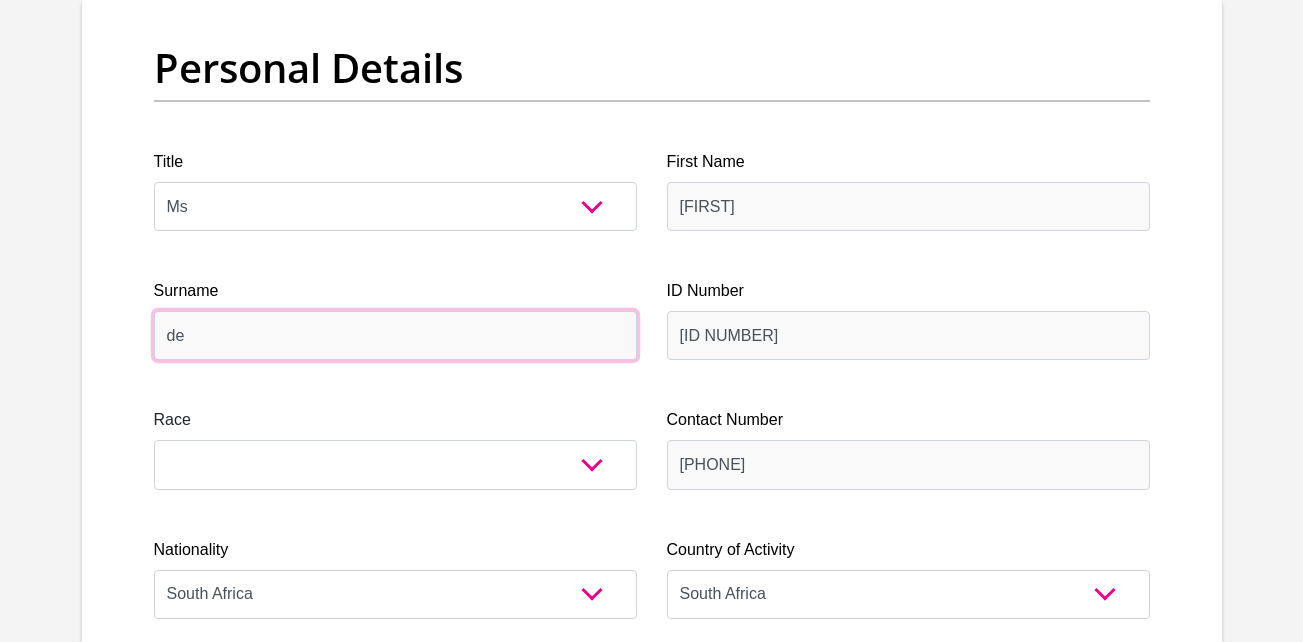 click on "de" at bounding box center (395, 335) 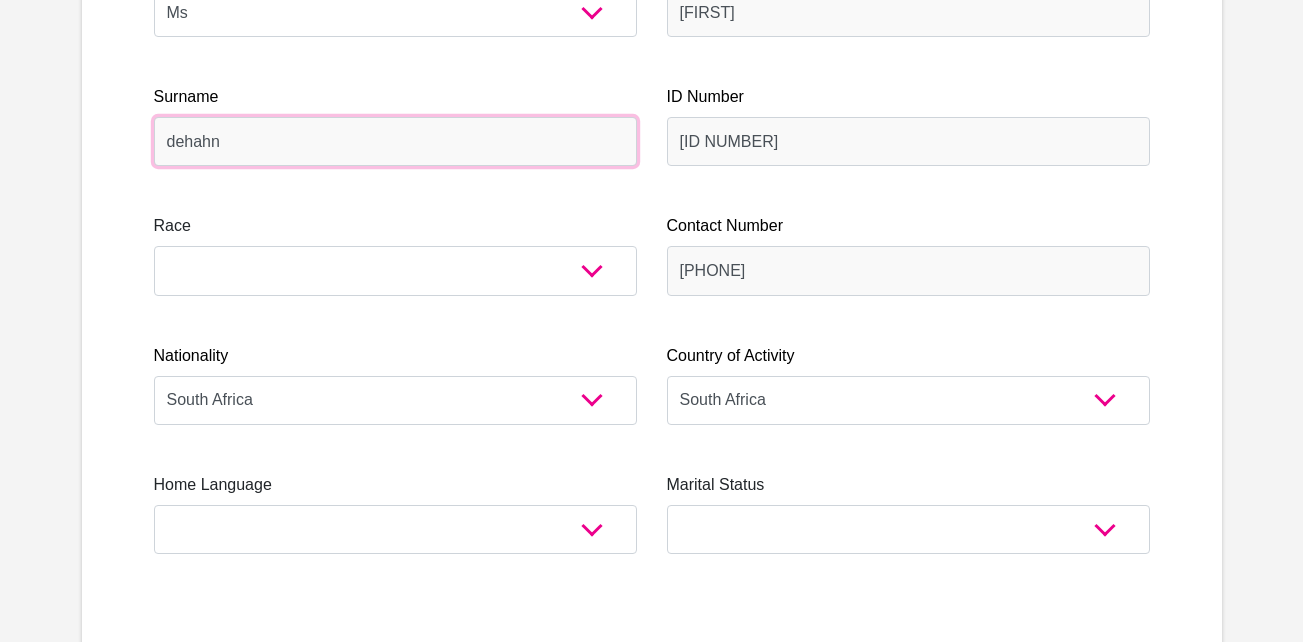 scroll, scrollTop: 400, scrollLeft: 0, axis: vertical 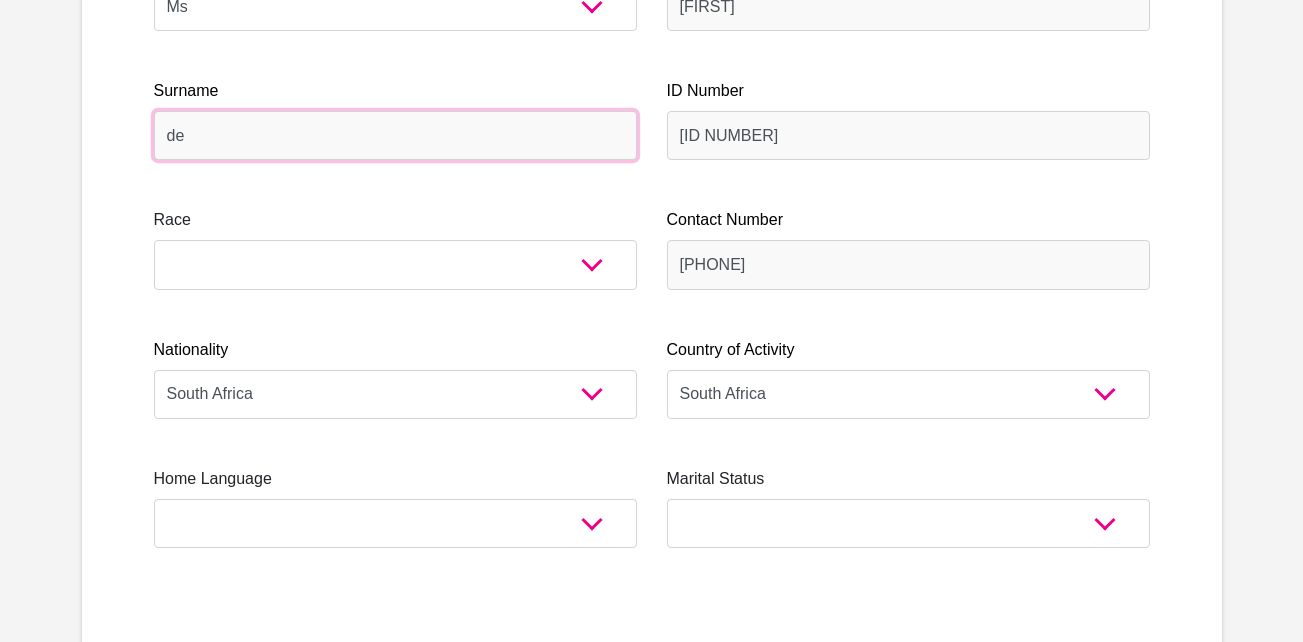 type on "dehahn" 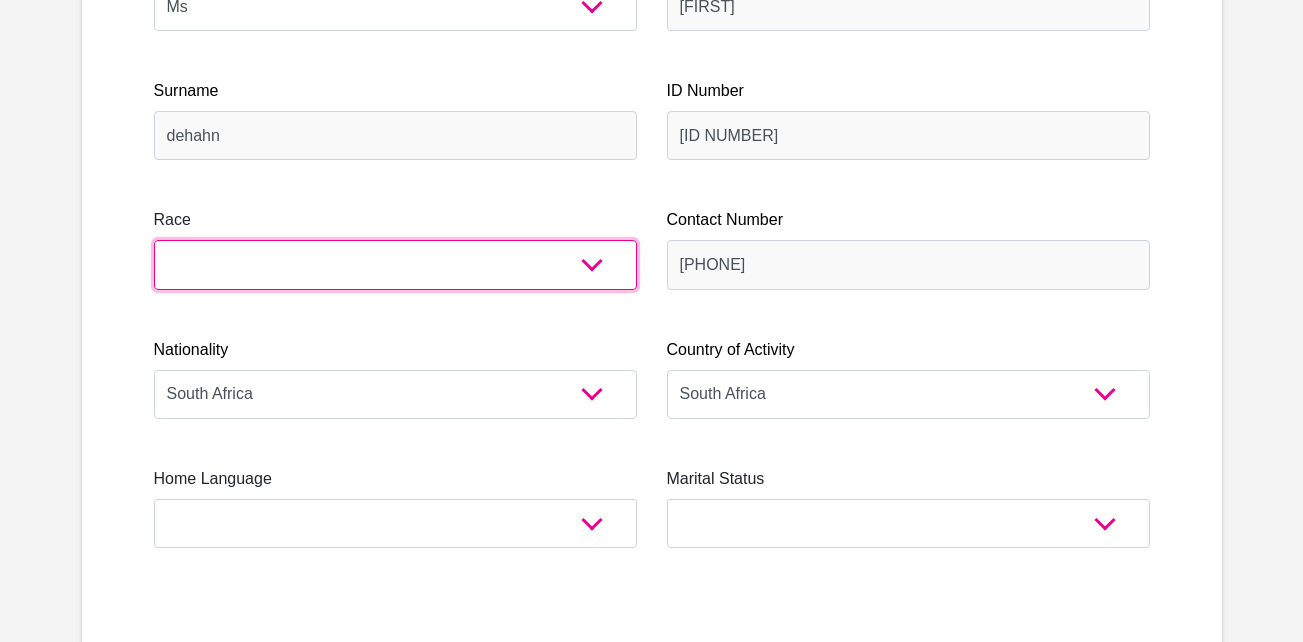 click on "Black
Coloured
Indian
White
Other" at bounding box center [395, 264] 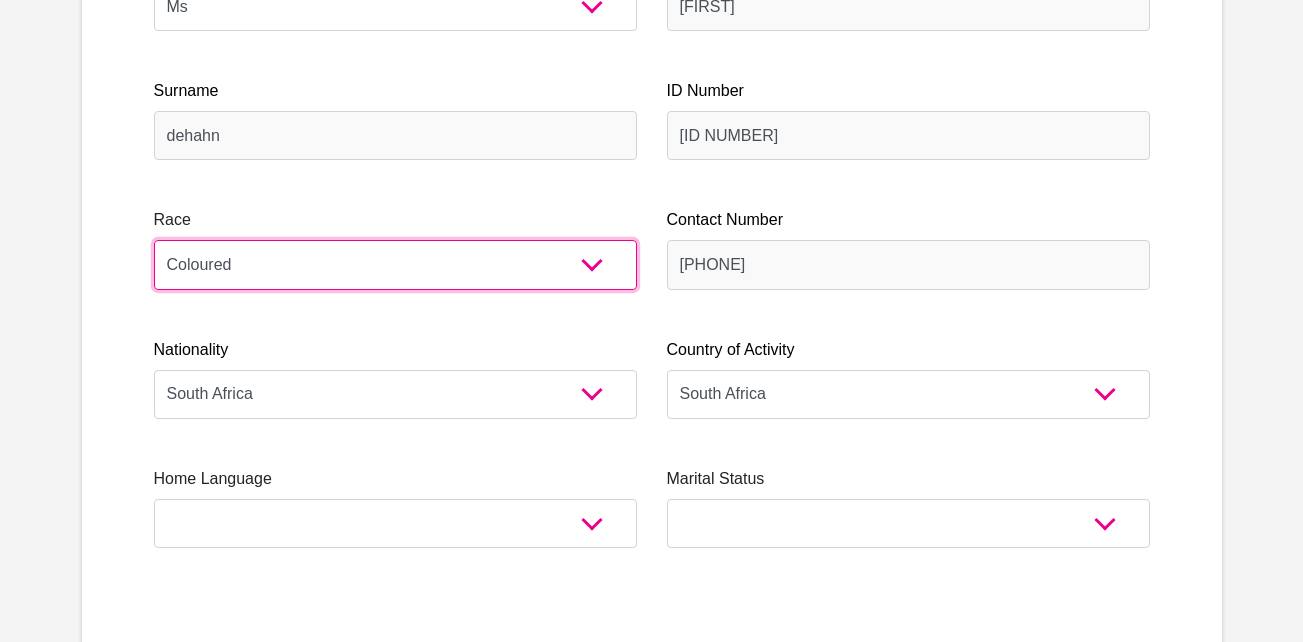 click on "Black
Coloured
Indian
White
Other" at bounding box center [395, 264] 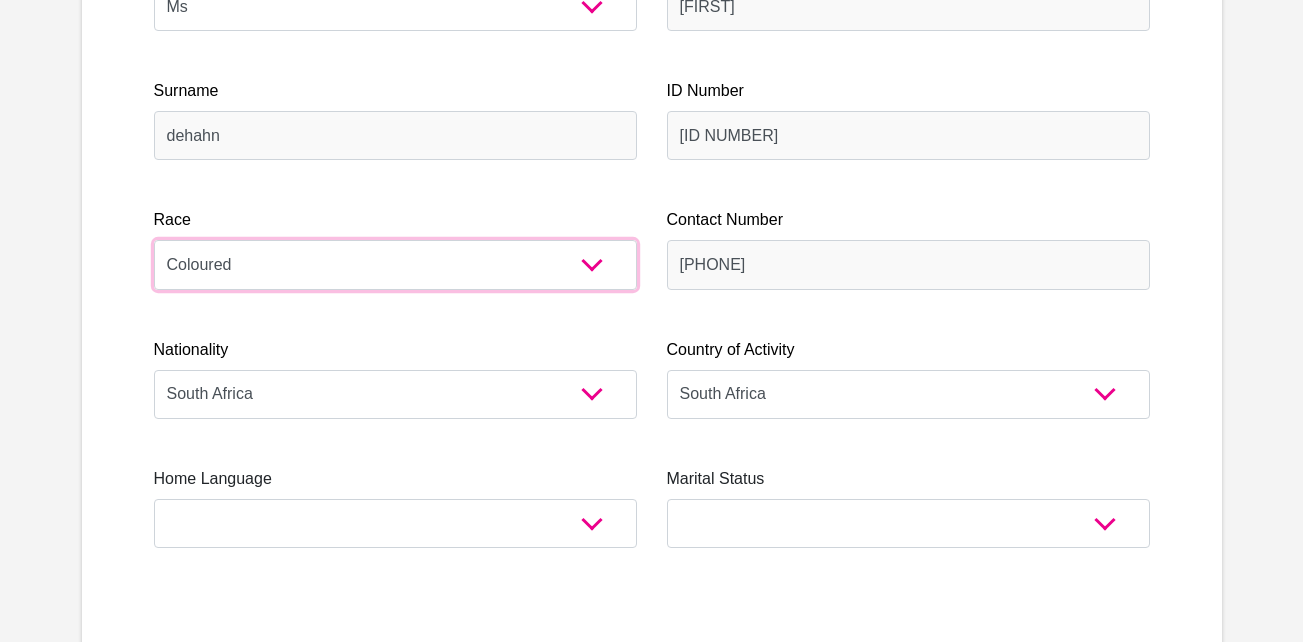 scroll, scrollTop: 500, scrollLeft: 0, axis: vertical 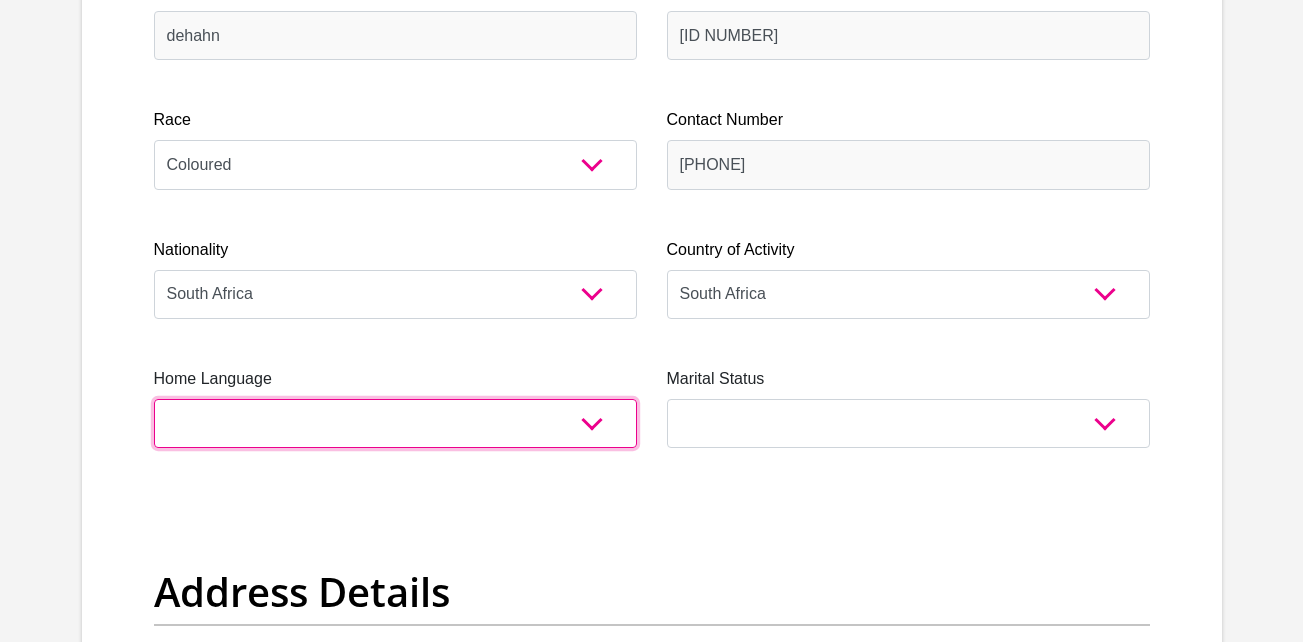click on "Afrikaans
English
Sepedi
South Ndebele
Southern Sotho
Swati
Tsonga
Tswana
Venda
Xhosa
Zulu
Other" at bounding box center (395, 423) 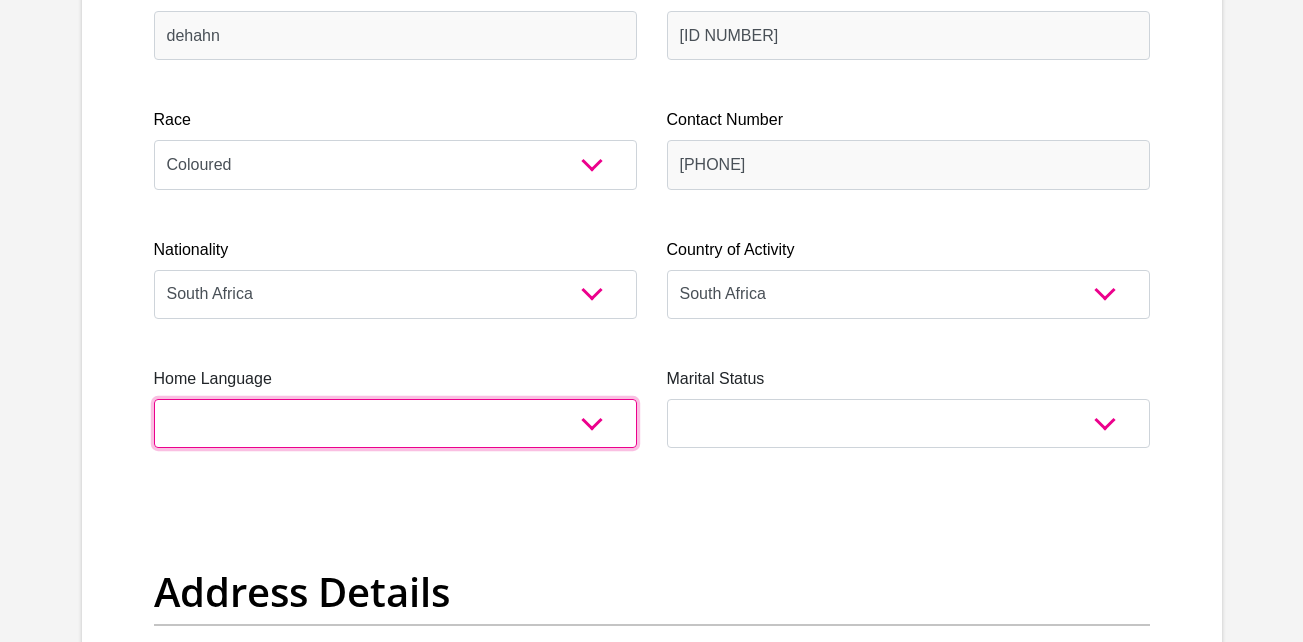 select on "eng" 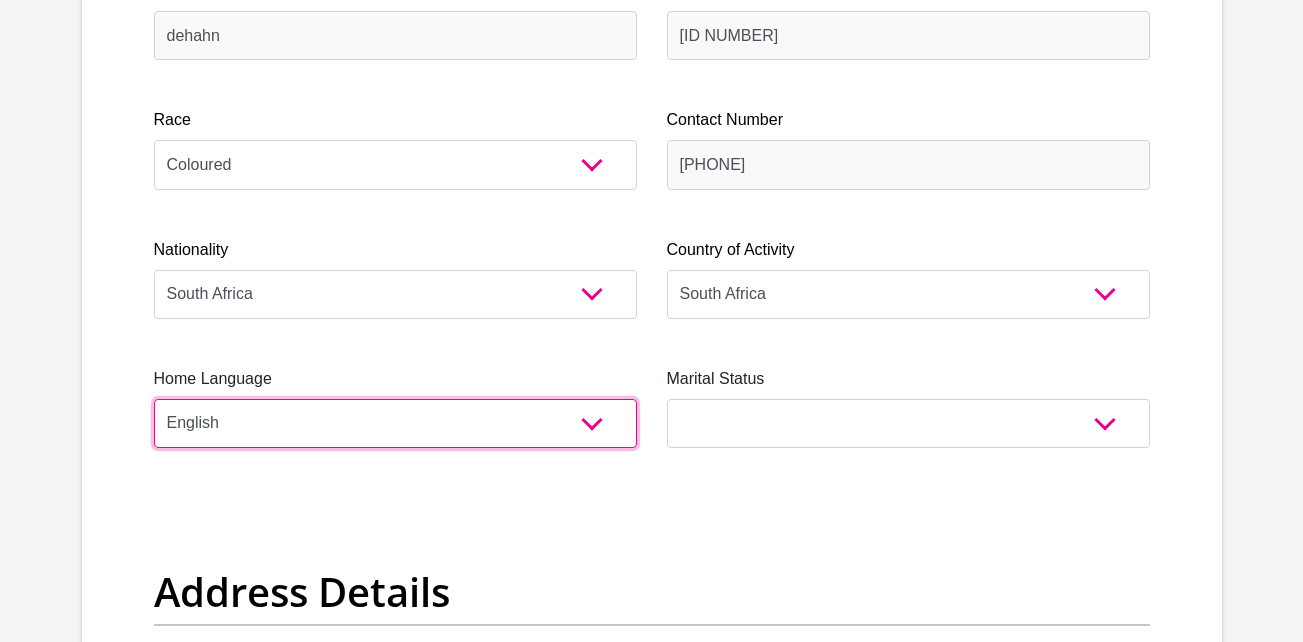 click on "Afrikaans
English
Sepedi
South Ndebele
Southern Sotho
Swati
Tsonga
Tswana
Venda
Xhosa
Zulu
Other" at bounding box center [395, 423] 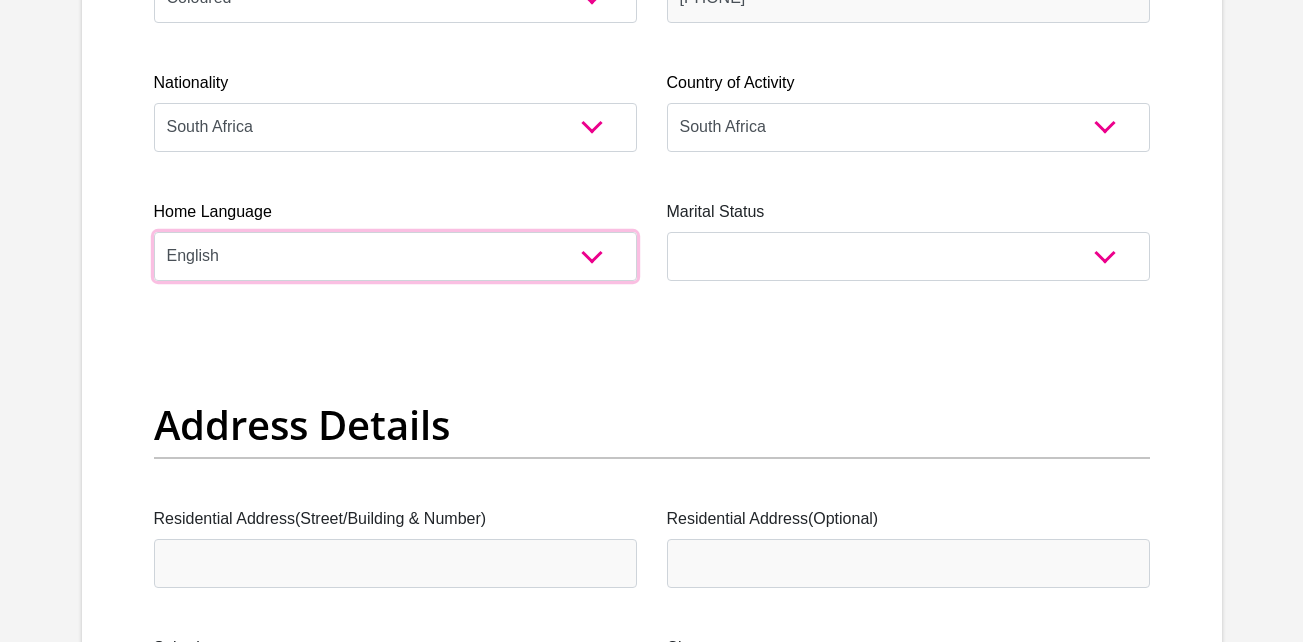 scroll, scrollTop: 700, scrollLeft: 0, axis: vertical 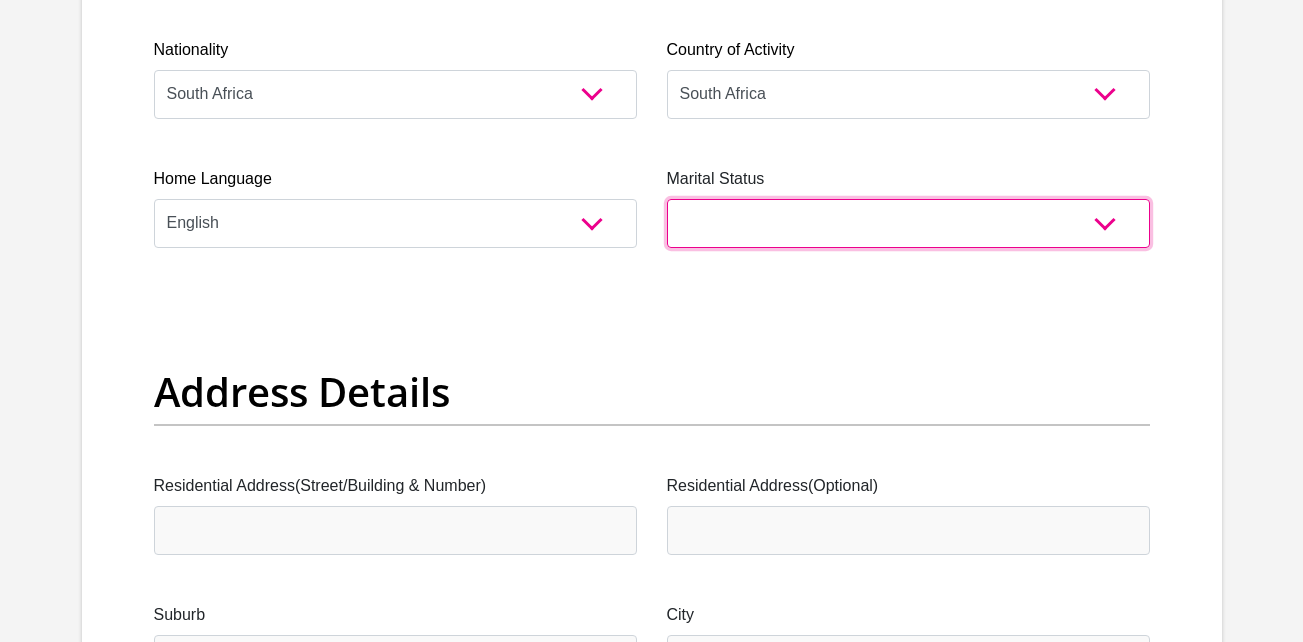 click on "Married ANC
Single
Divorced
Widowed
Married COP or Customary Law" at bounding box center [908, 223] 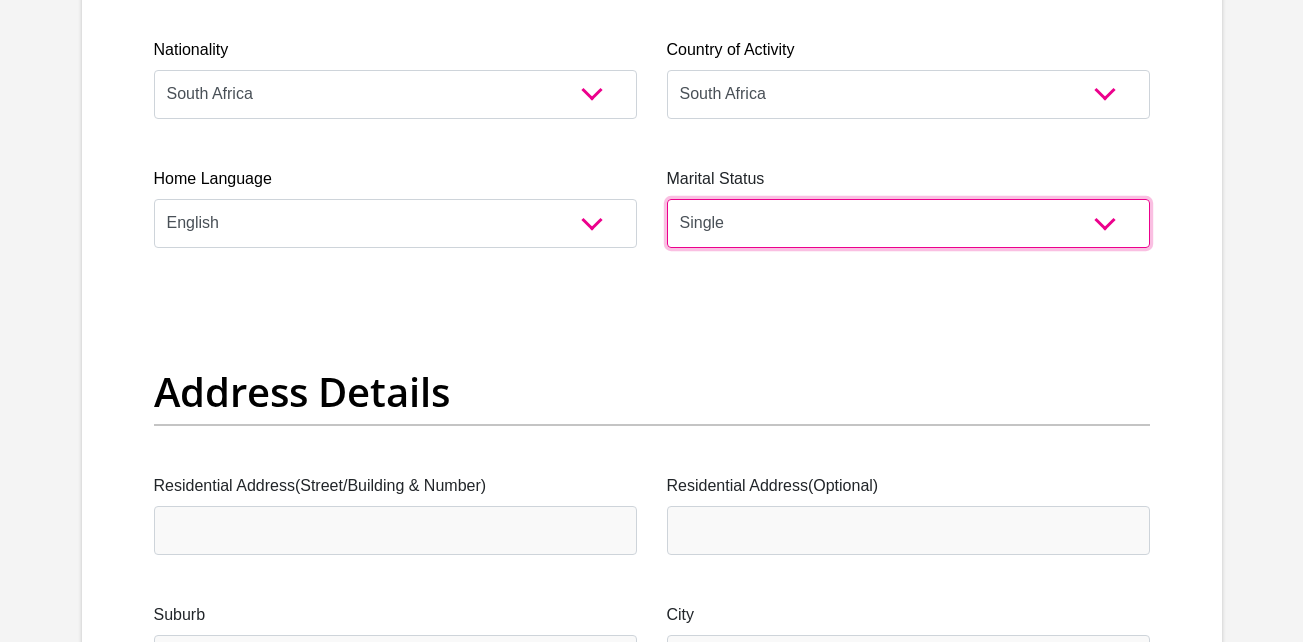 click on "Married ANC
Single
Divorced
Widowed
Married COP or Customary Law" at bounding box center (908, 223) 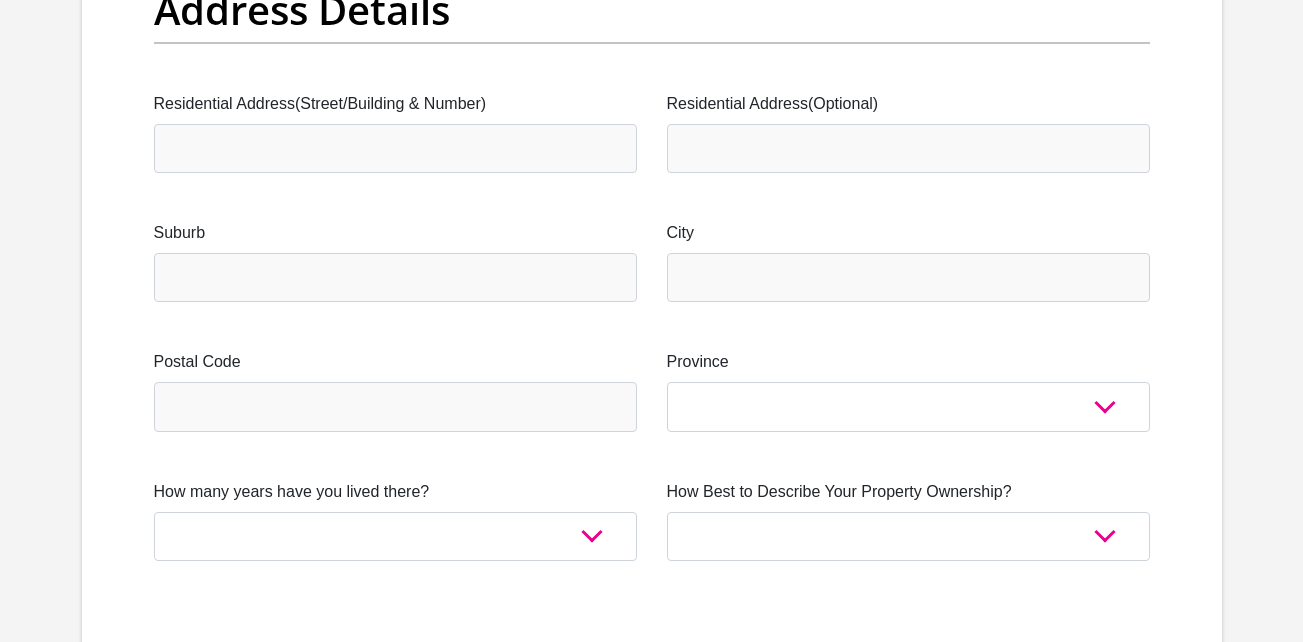 scroll, scrollTop: 1100, scrollLeft: 0, axis: vertical 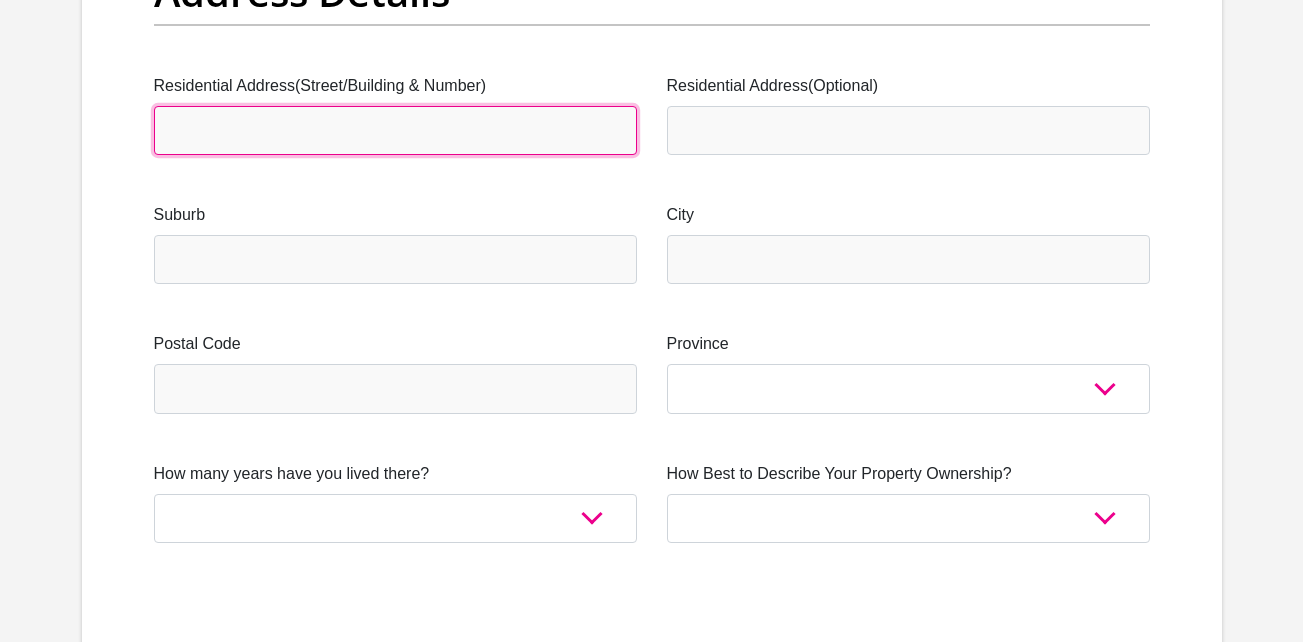 click on "Residential Address(Street/Building & Number)" at bounding box center (395, 130) 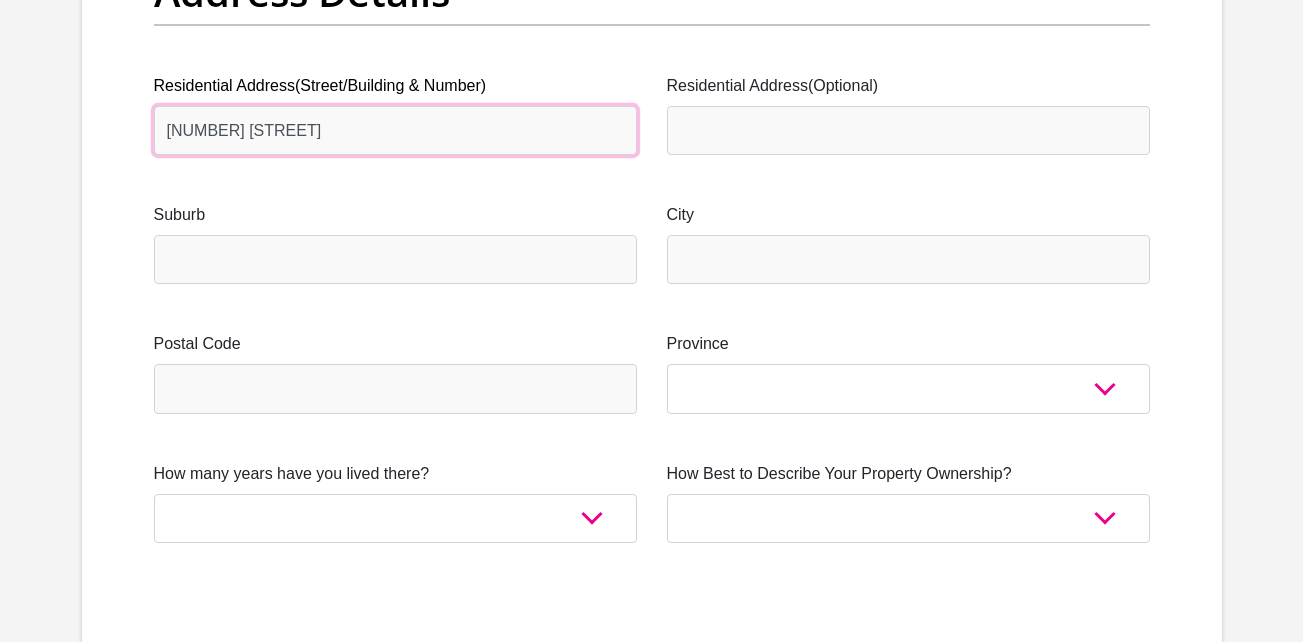 type on "[NUMBER] [STREET]" 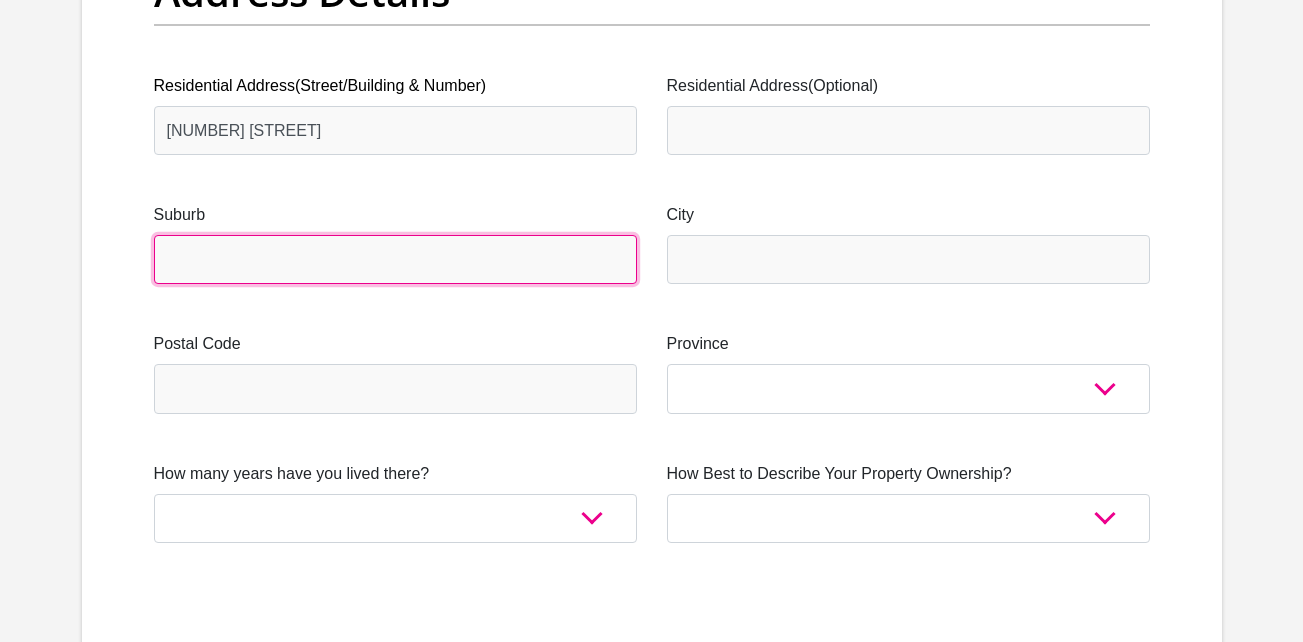 click on "Suburb" at bounding box center (395, 259) 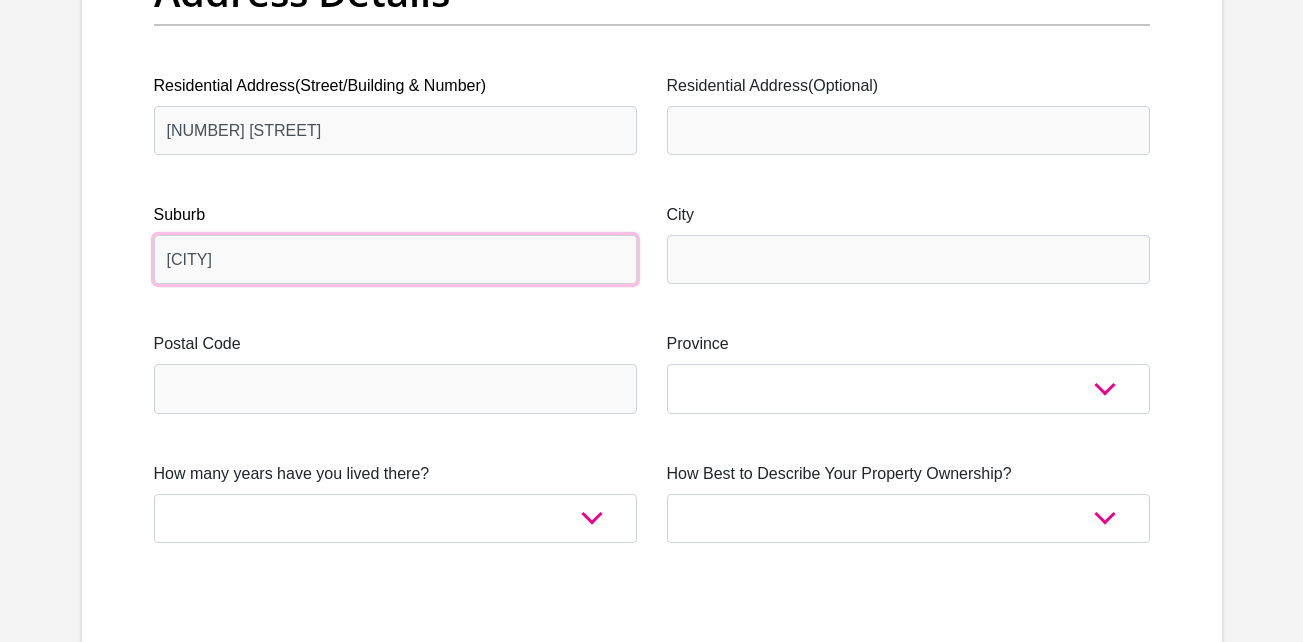 type on "[CITY]" 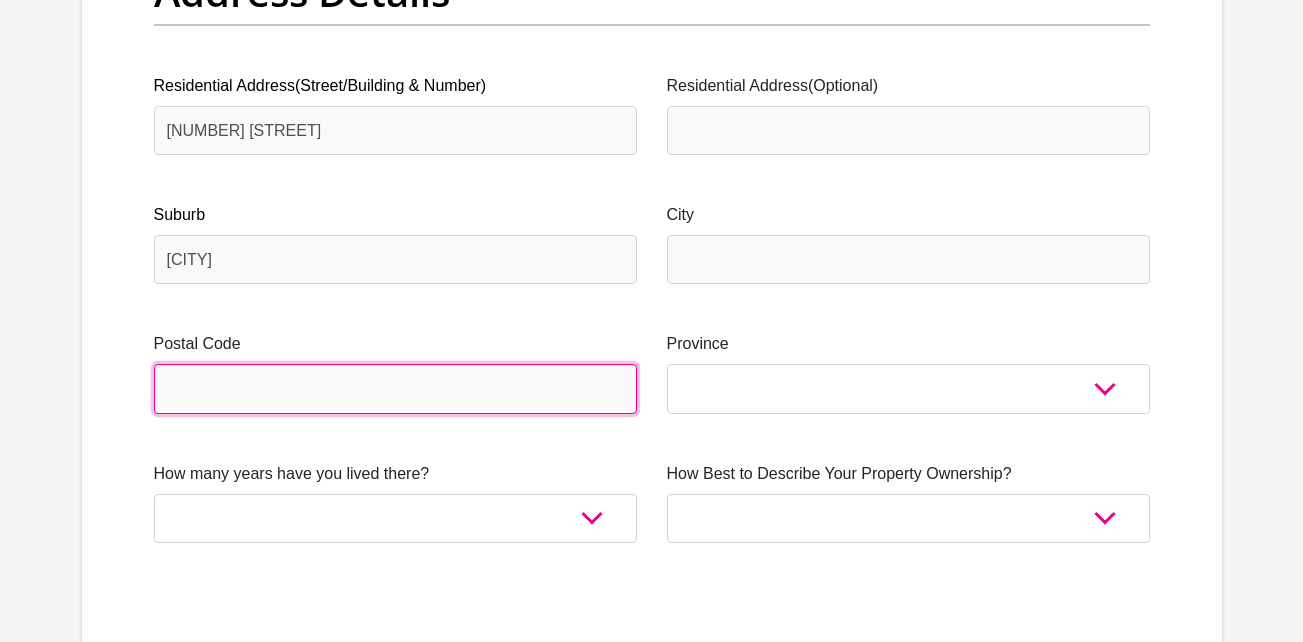 click on "Postal Code" at bounding box center [395, 388] 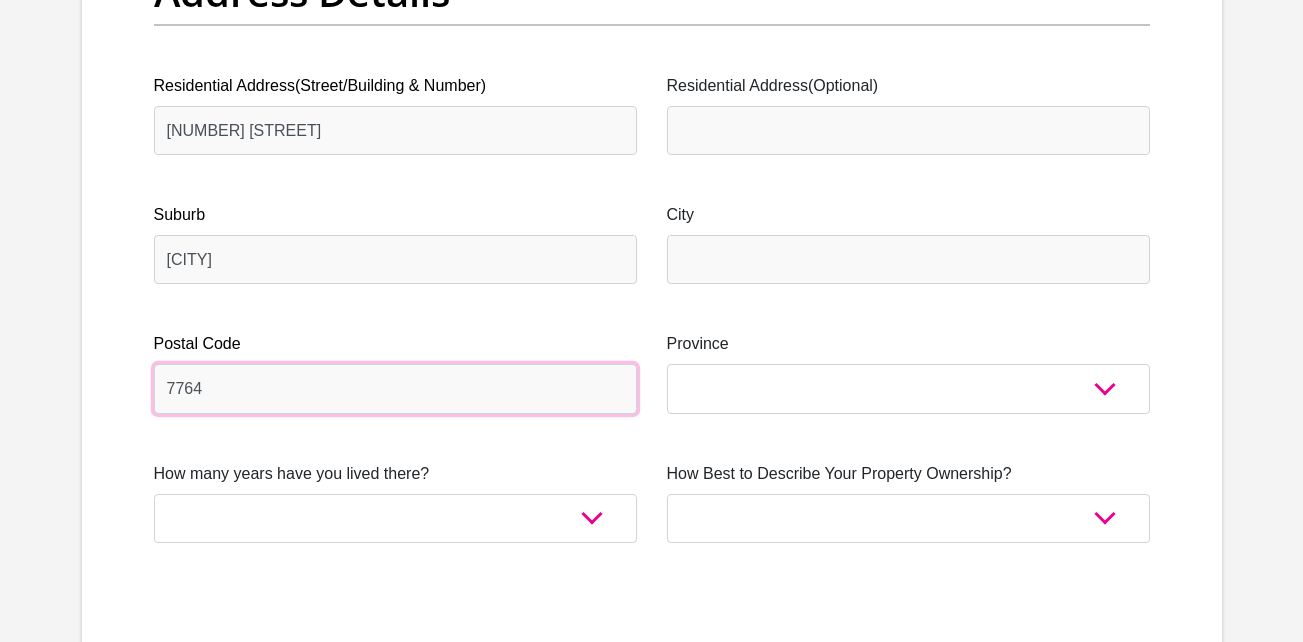 type on "7764" 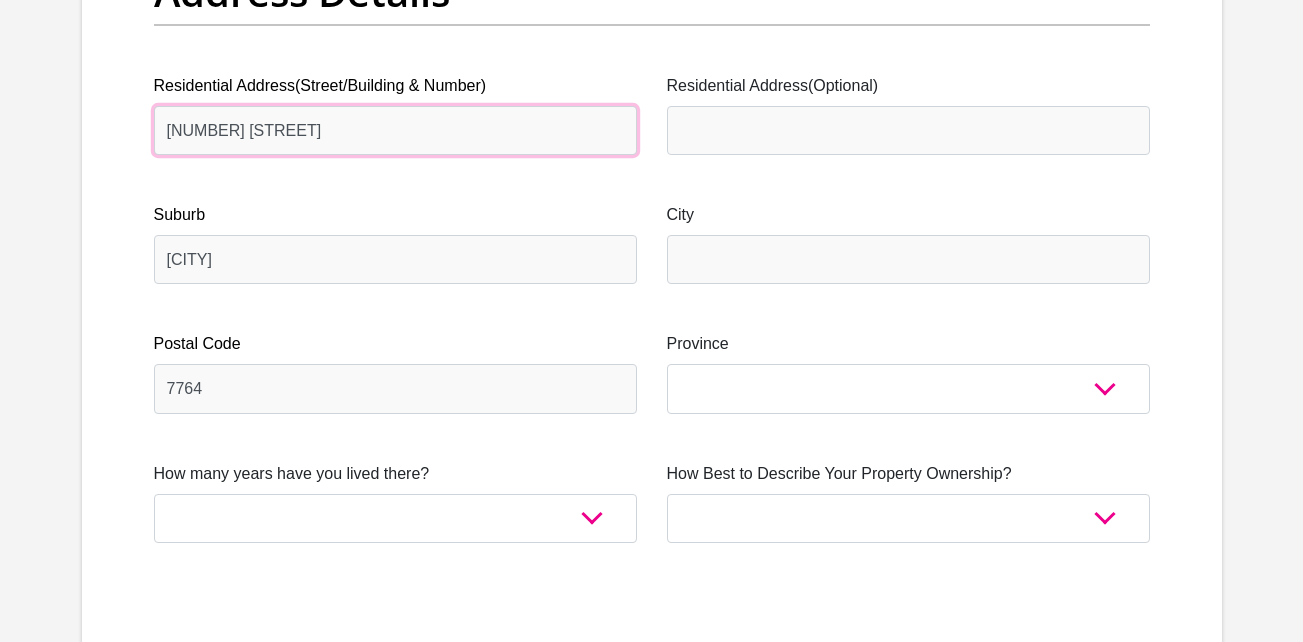 drag, startPoint x: 168, startPoint y: 131, endPoint x: 327, endPoint y: 144, distance: 159.53056 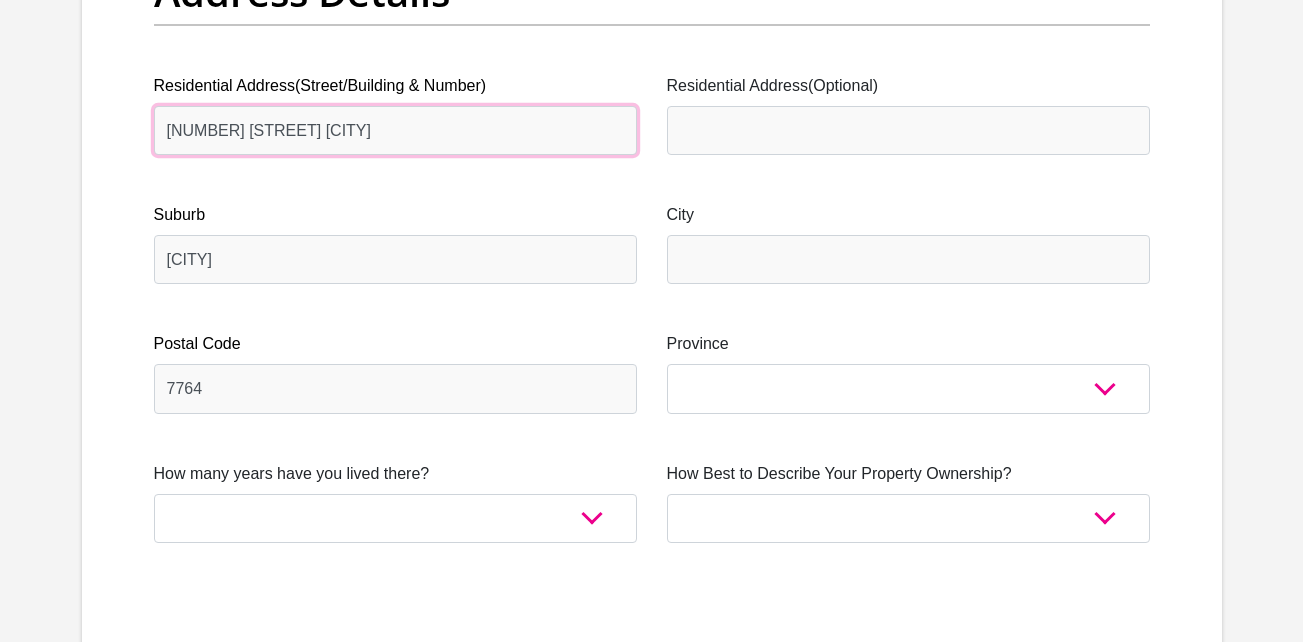 type on "[NUMBER] [STREET] [CITY]" 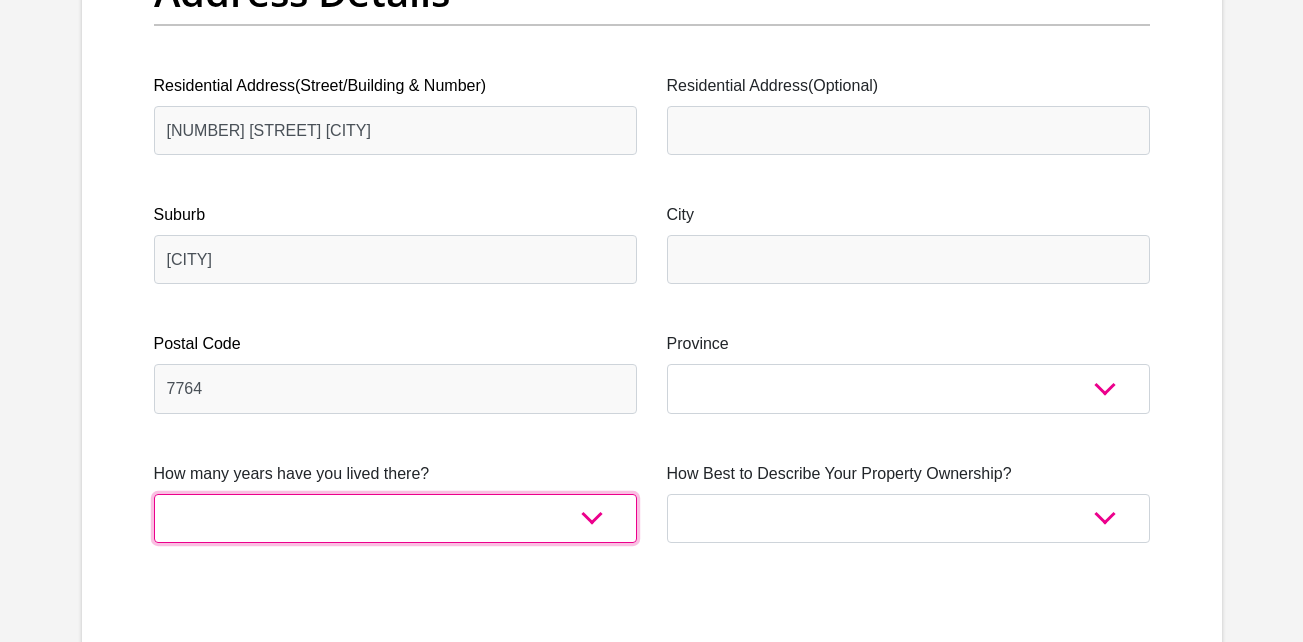 click on "less than 1 year
1-3 years
3-5 years
5+ years" at bounding box center [395, 518] 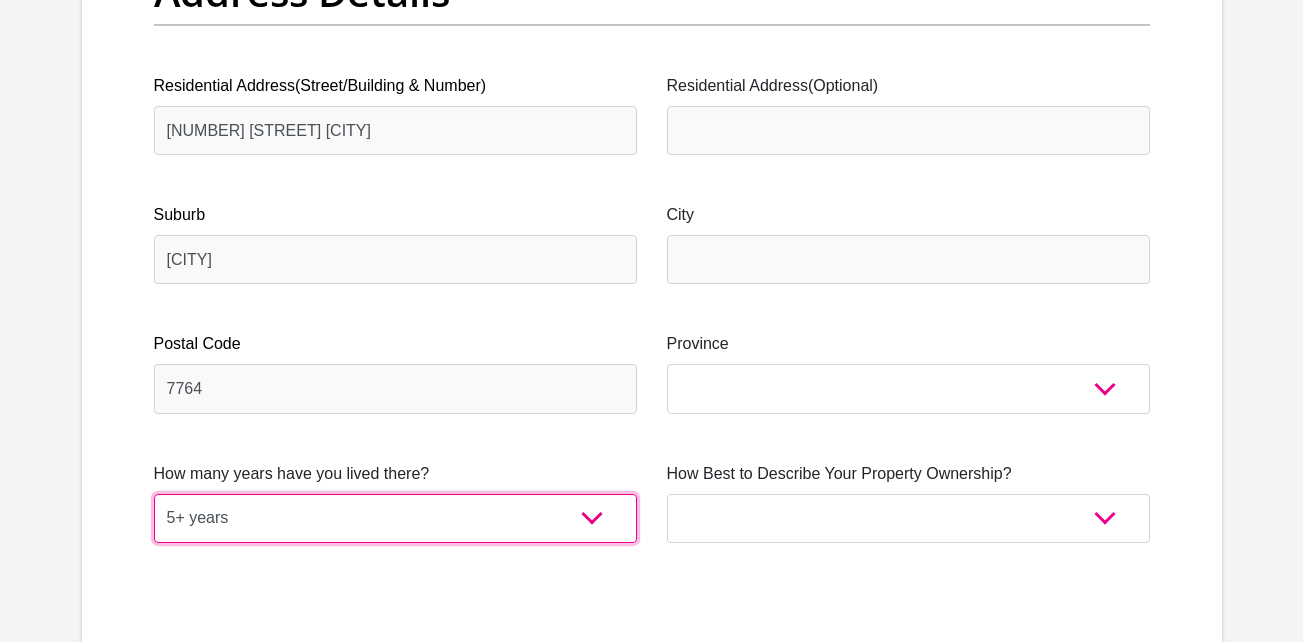 click on "less than 1 year
1-3 years
3-5 years
5+ years" at bounding box center (395, 518) 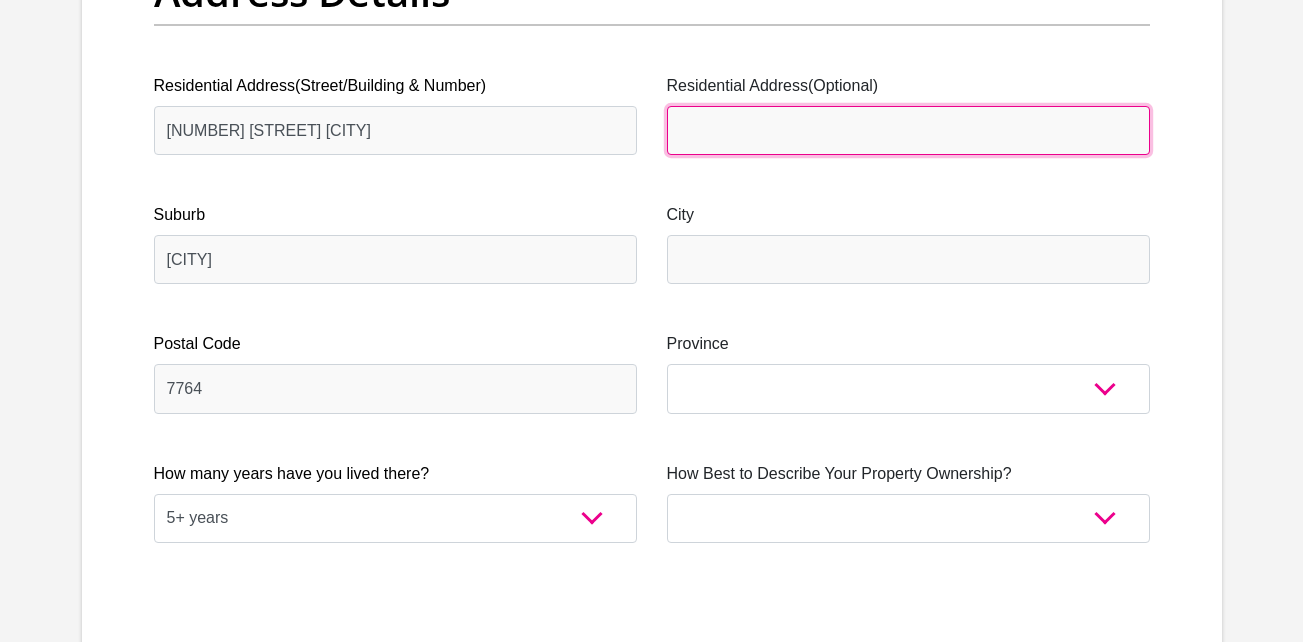 click on "Residential Address(Optional)" at bounding box center [908, 130] 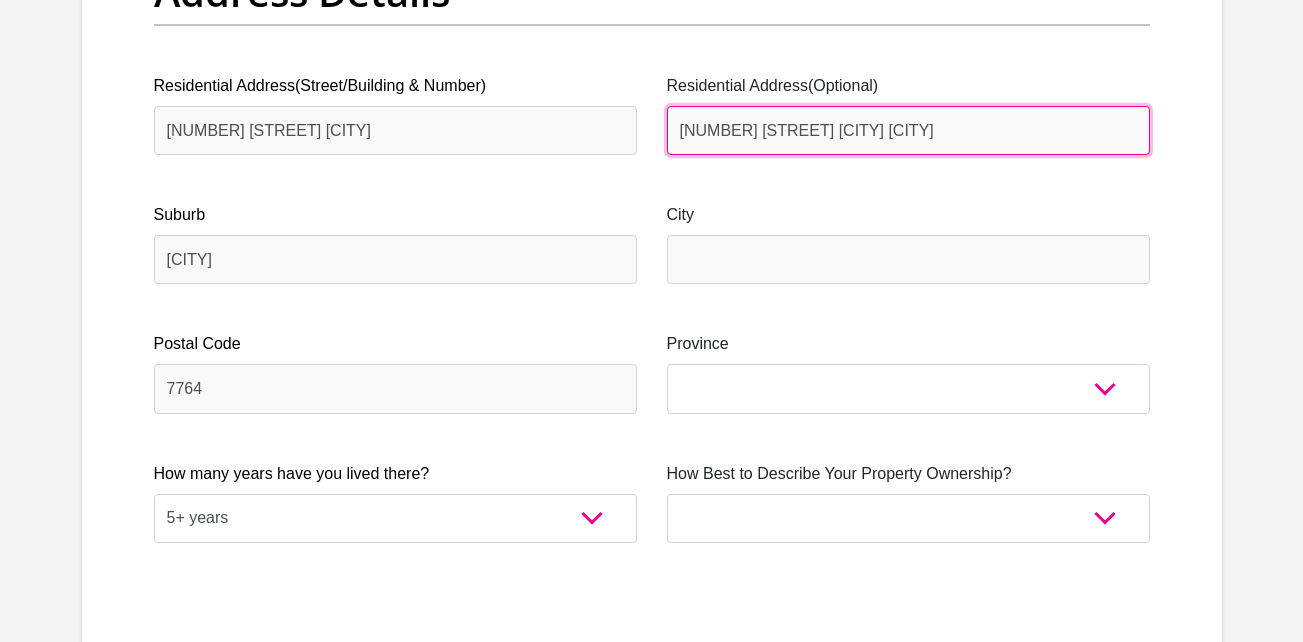 type on "[NUMBER] [STREET] [CITY] [CITY]" 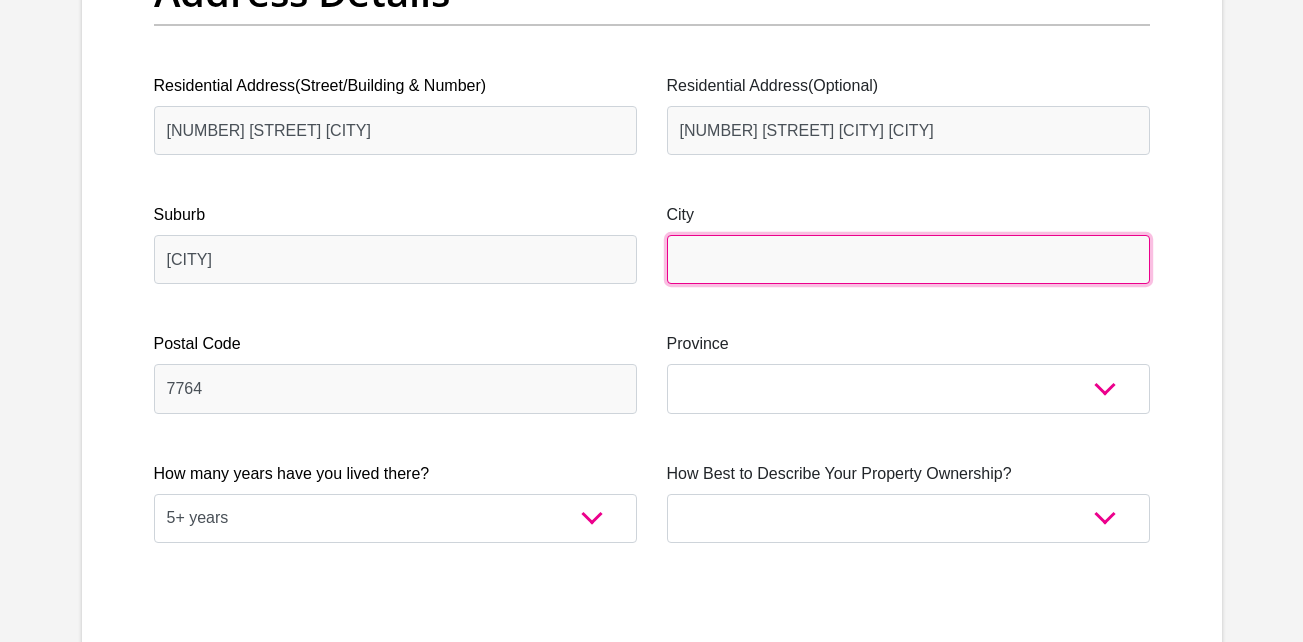 click on "City" at bounding box center (908, 259) 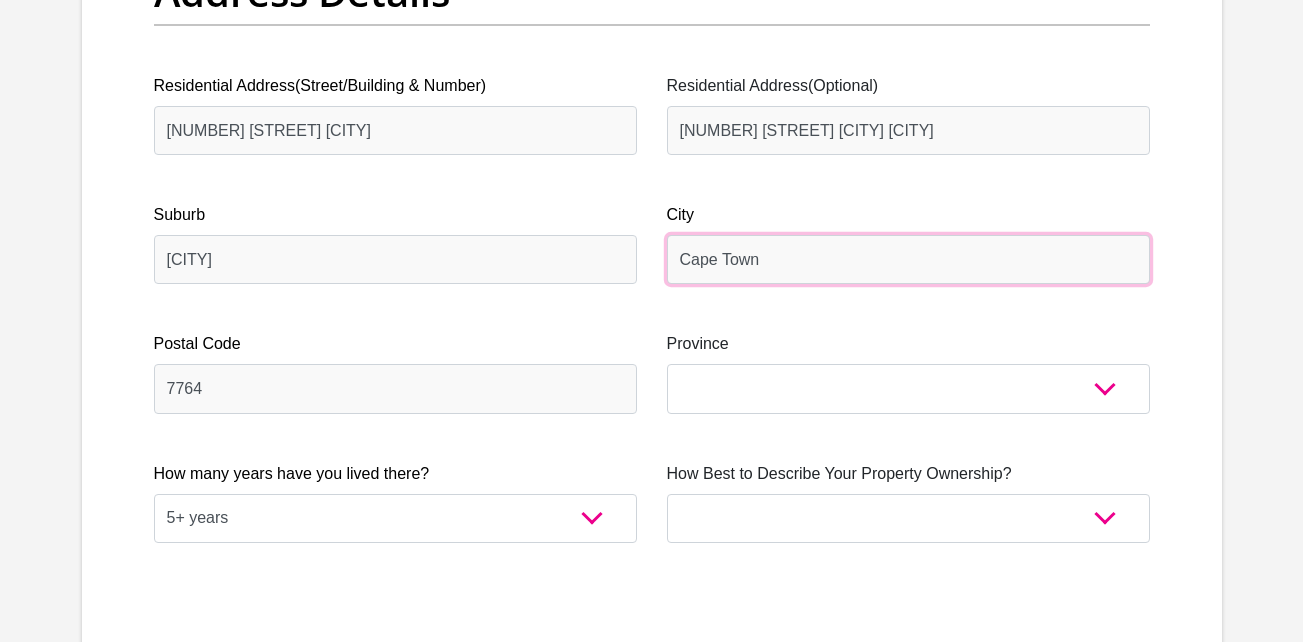 type on "Cape Town" 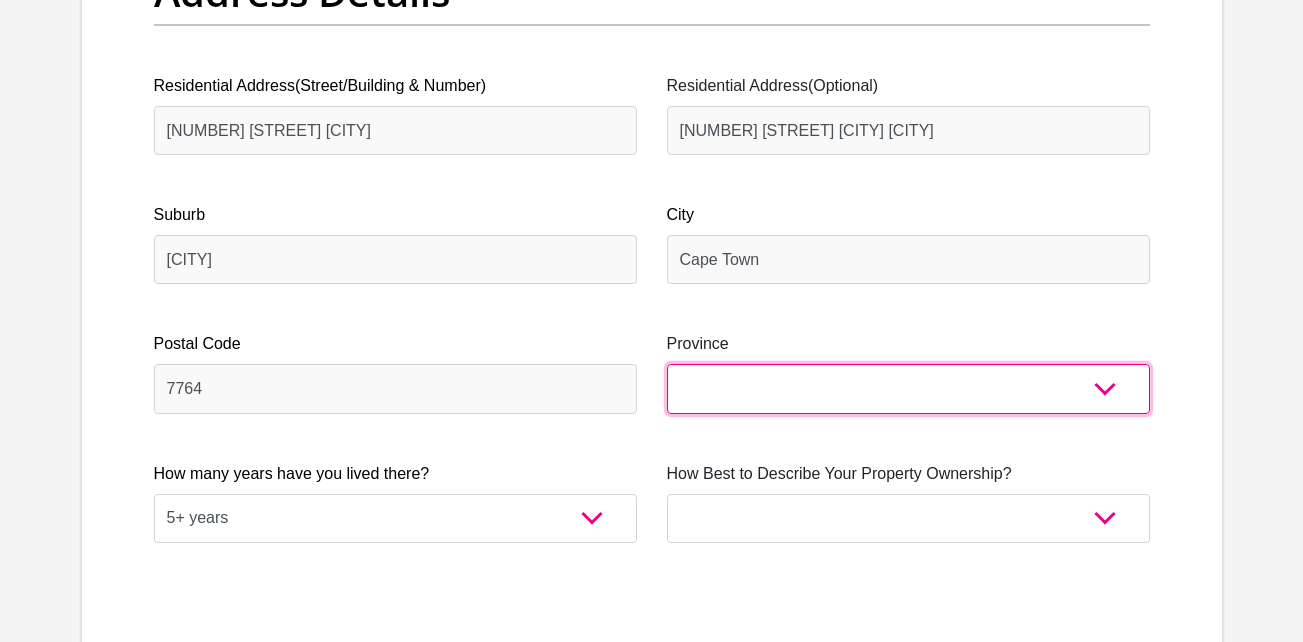 click on "Eastern Cape
Free State
Gauteng
KwaZulu-Natal
Limpopo
Mpumalanga
Northern Cape
North West
Western Cape" at bounding box center [908, 388] 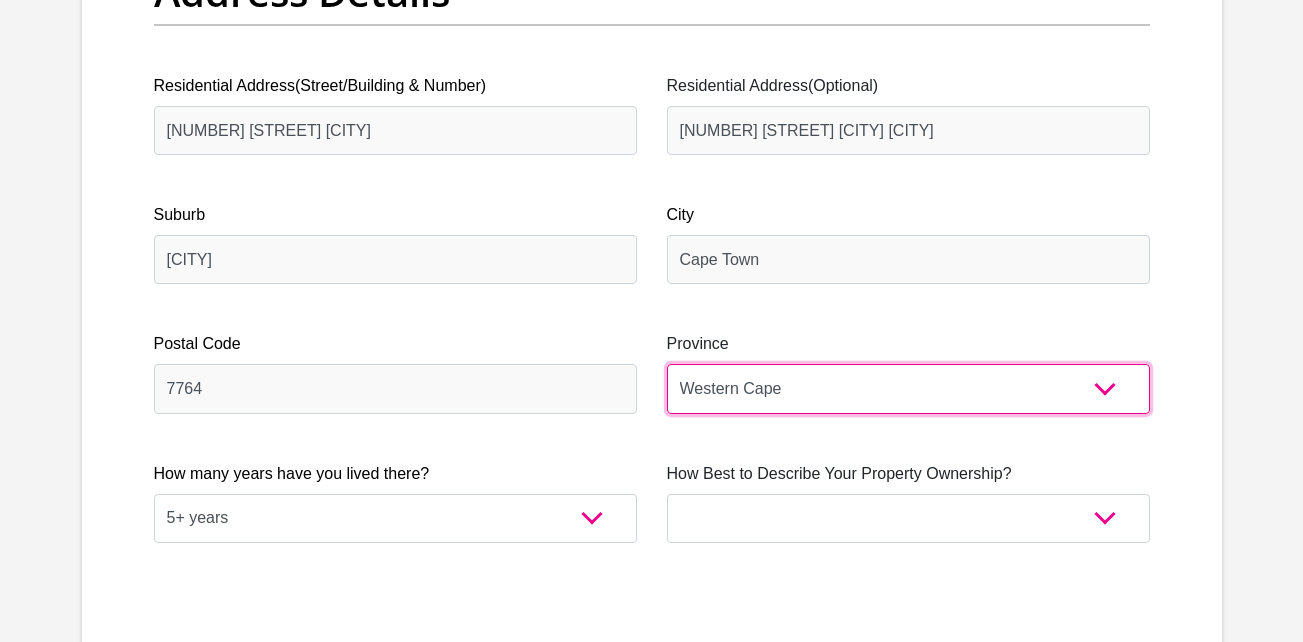 click on "Eastern Cape
Free State
Gauteng
KwaZulu-Natal
Limpopo
Mpumalanga
Northern Cape
North West
Western Cape" at bounding box center (908, 388) 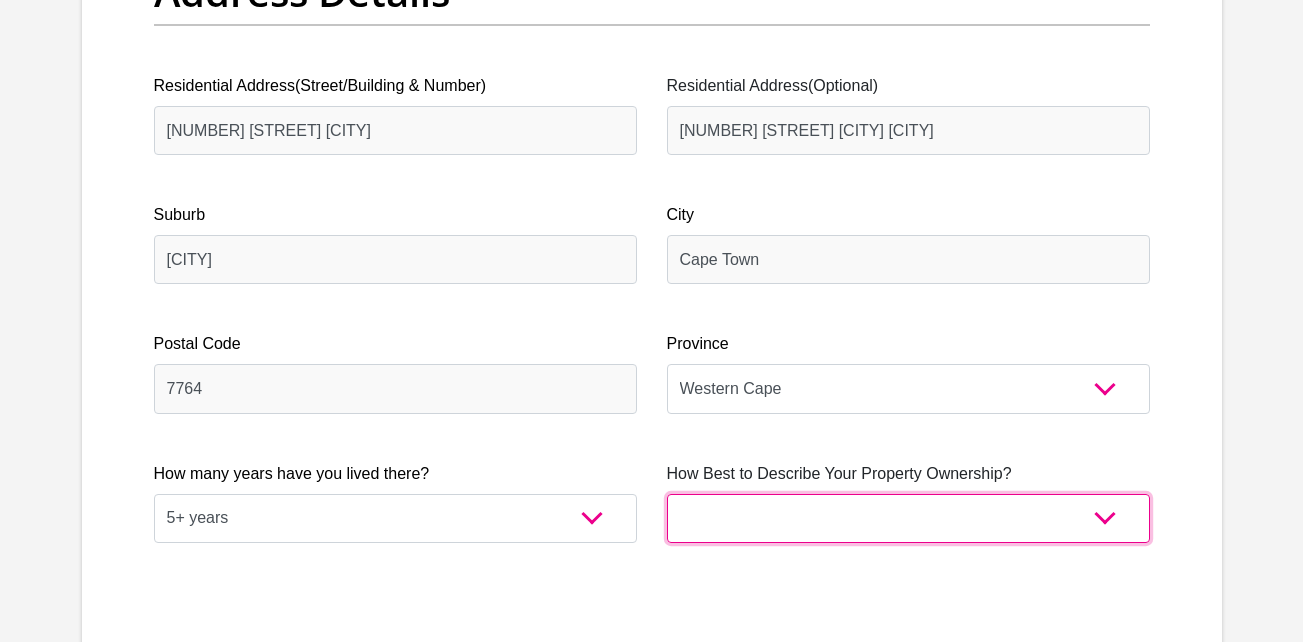 click on "Owned
Rented
Family Owned
Company Dwelling" at bounding box center (908, 518) 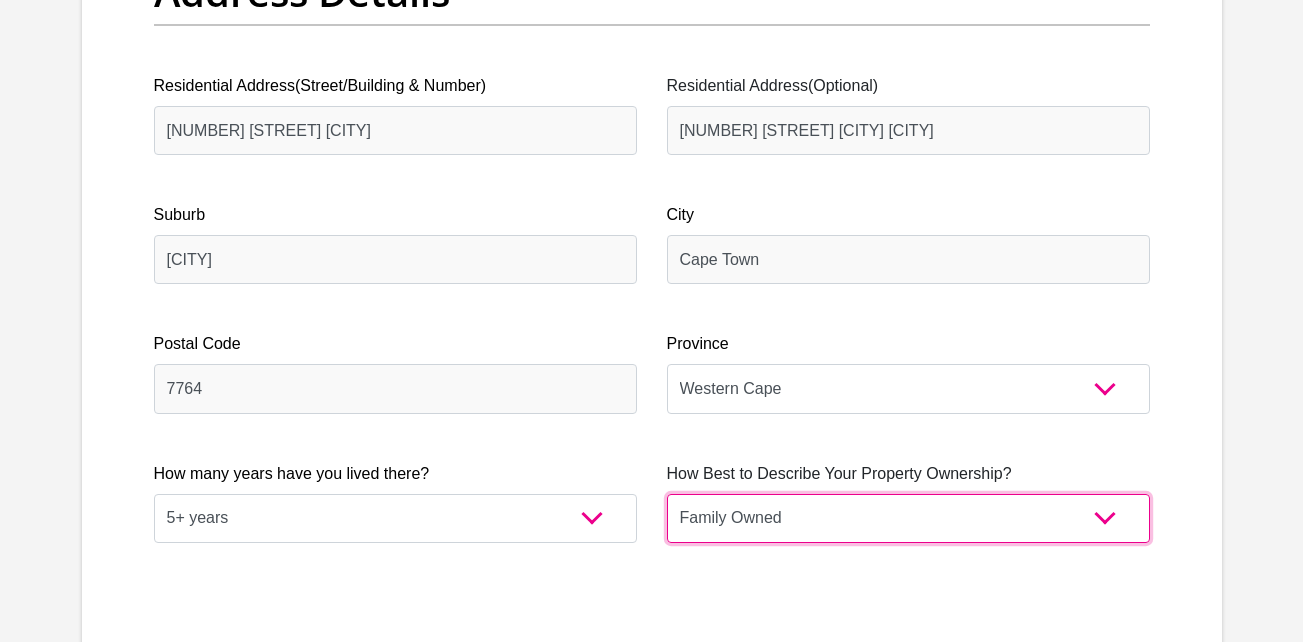 click on "Owned
Rented
Family Owned
Company Dwelling" at bounding box center (908, 518) 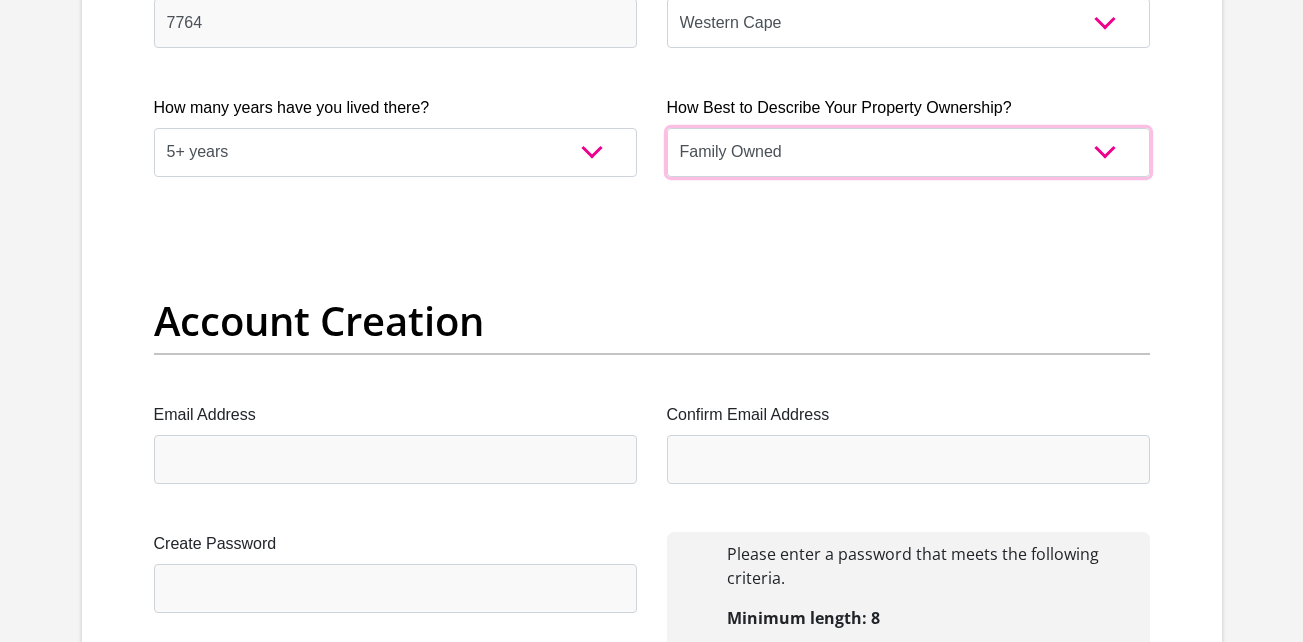 scroll, scrollTop: 1500, scrollLeft: 0, axis: vertical 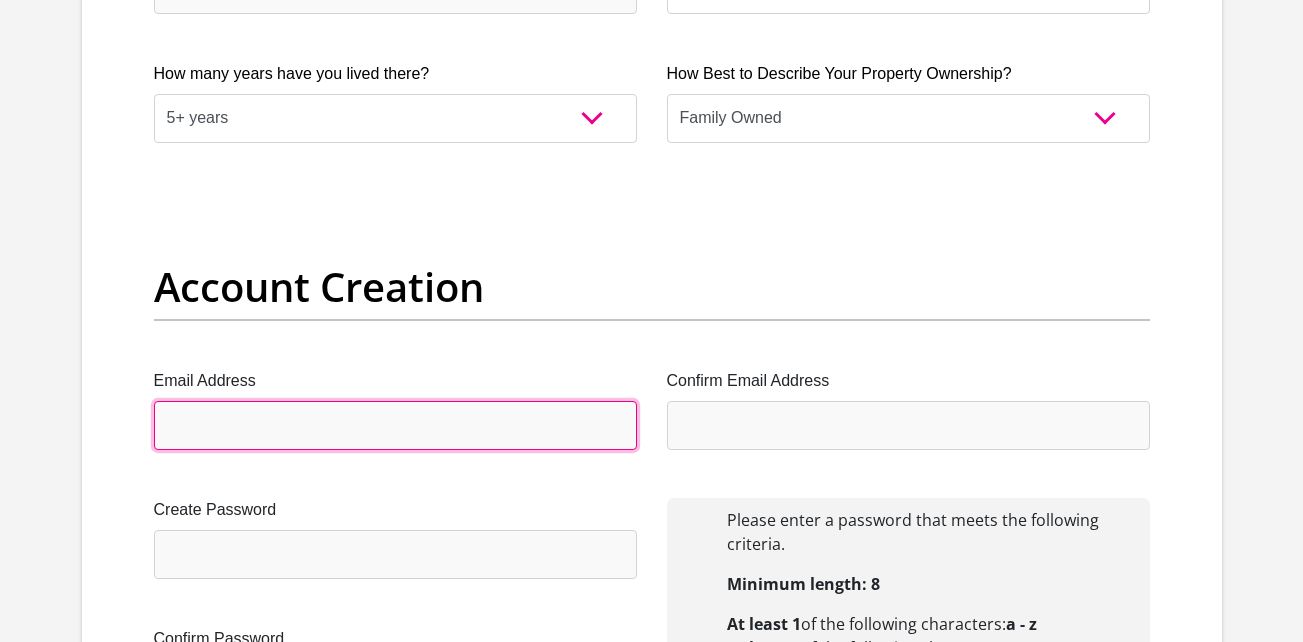 click on "Email Address" at bounding box center (395, 425) 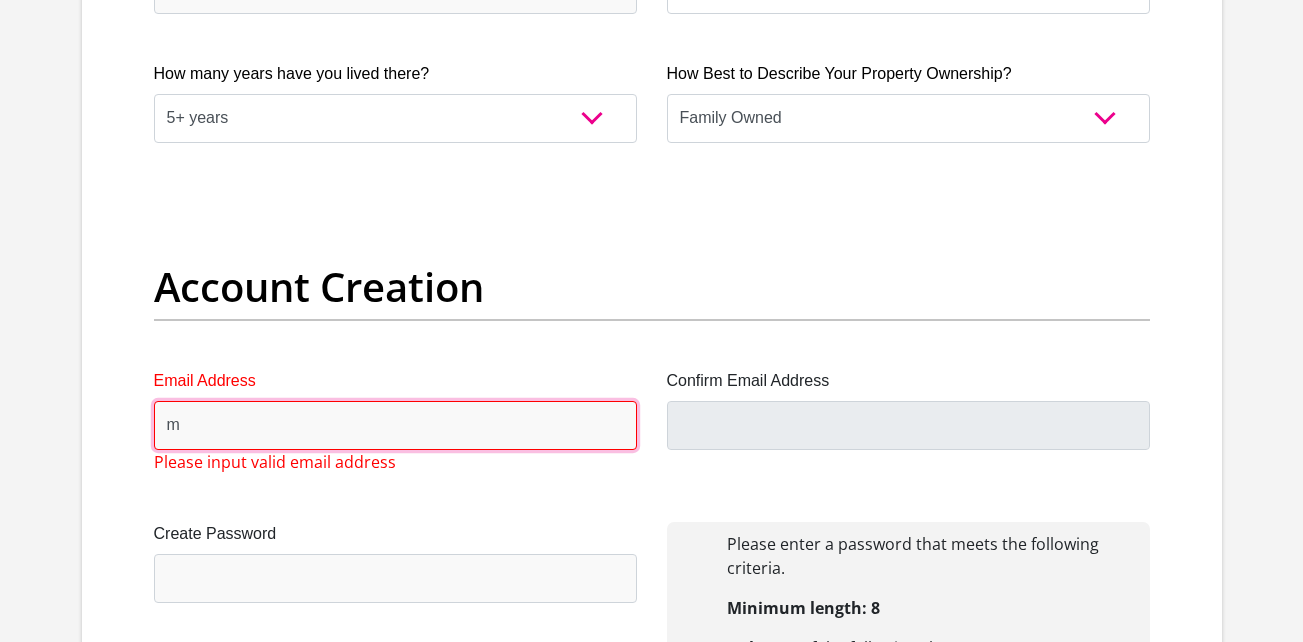 type on "[EMAIL]" 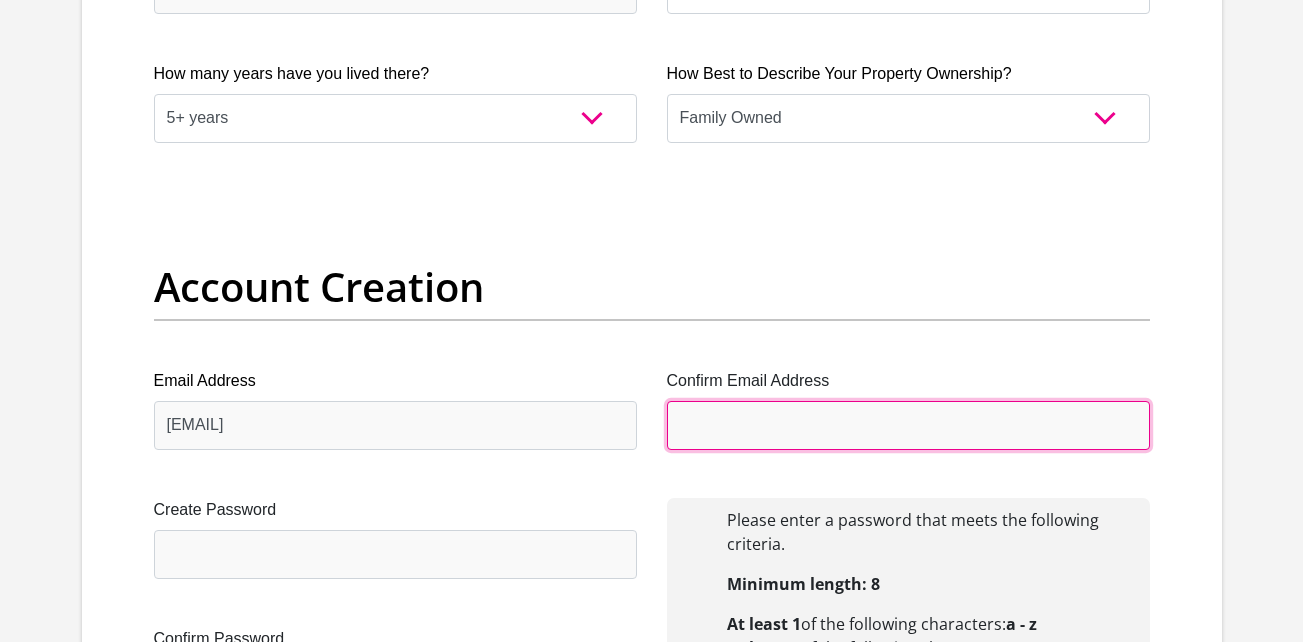 click on "Confirm Email Address" at bounding box center (908, 425) 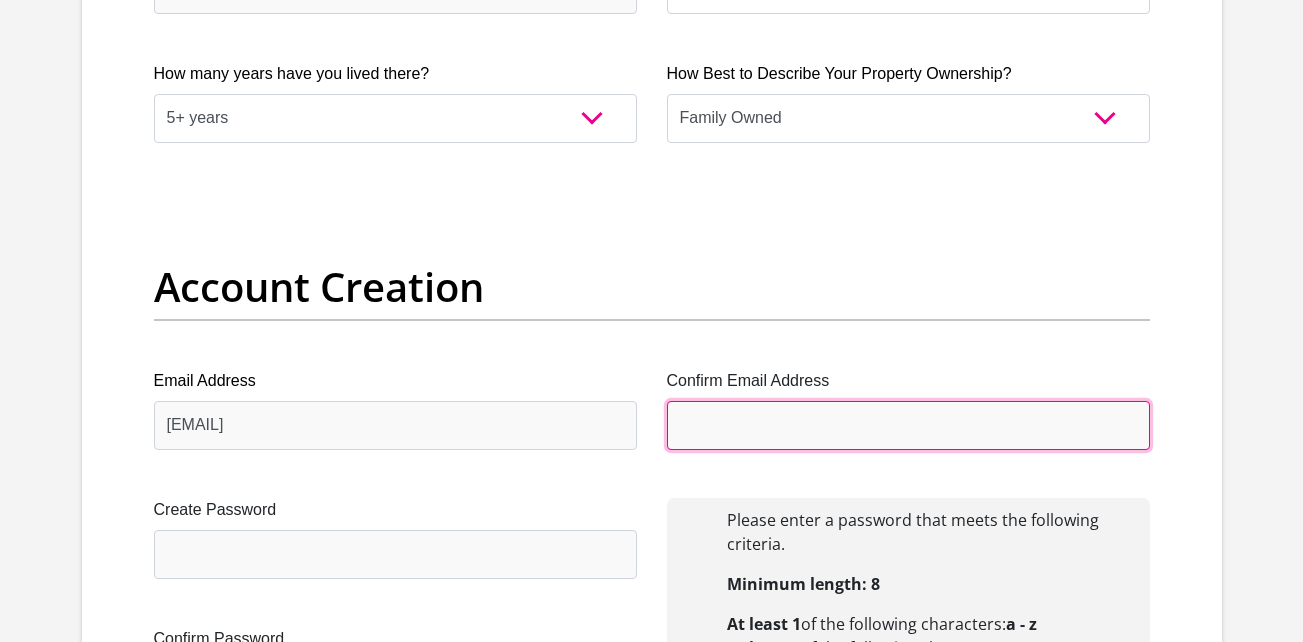 type on "[EMAIL]" 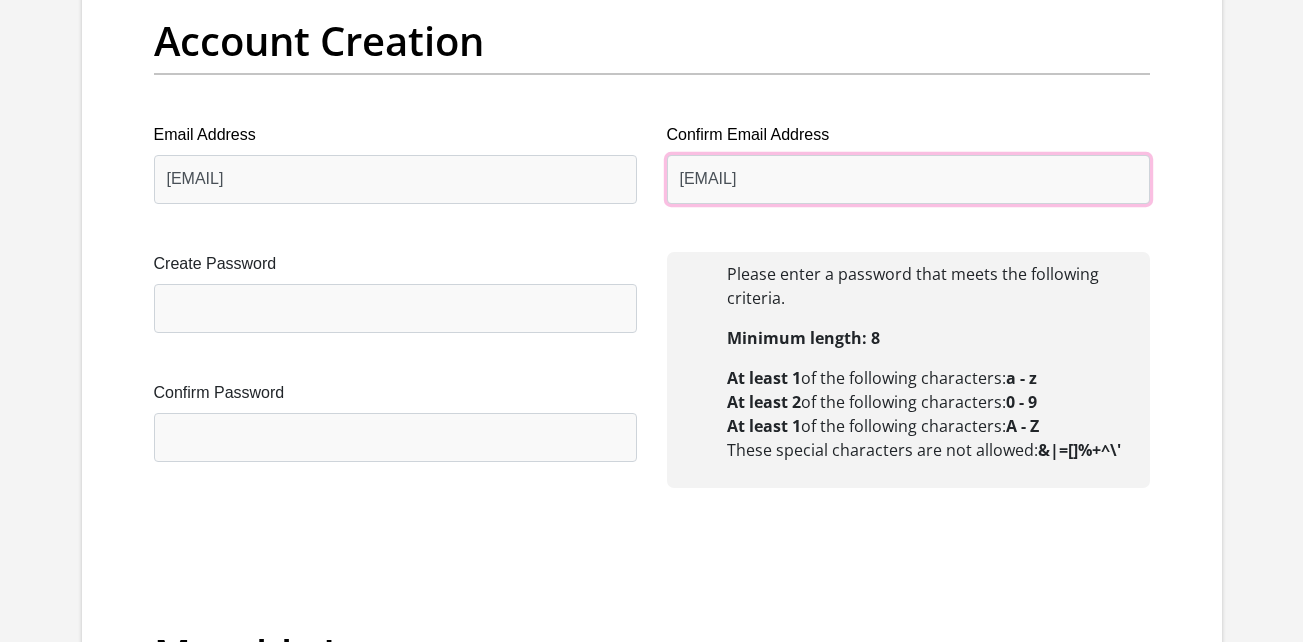 scroll, scrollTop: 1800, scrollLeft: 0, axis: vertical 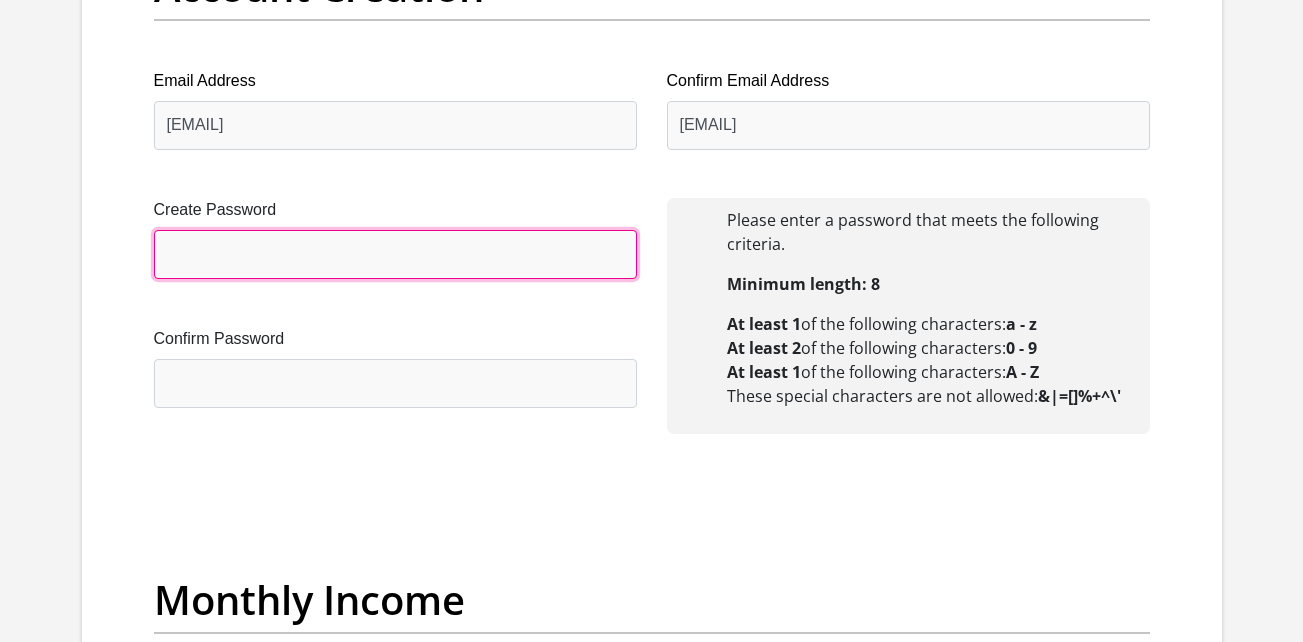 click on "Create Password" at bounding box center [395, 254] 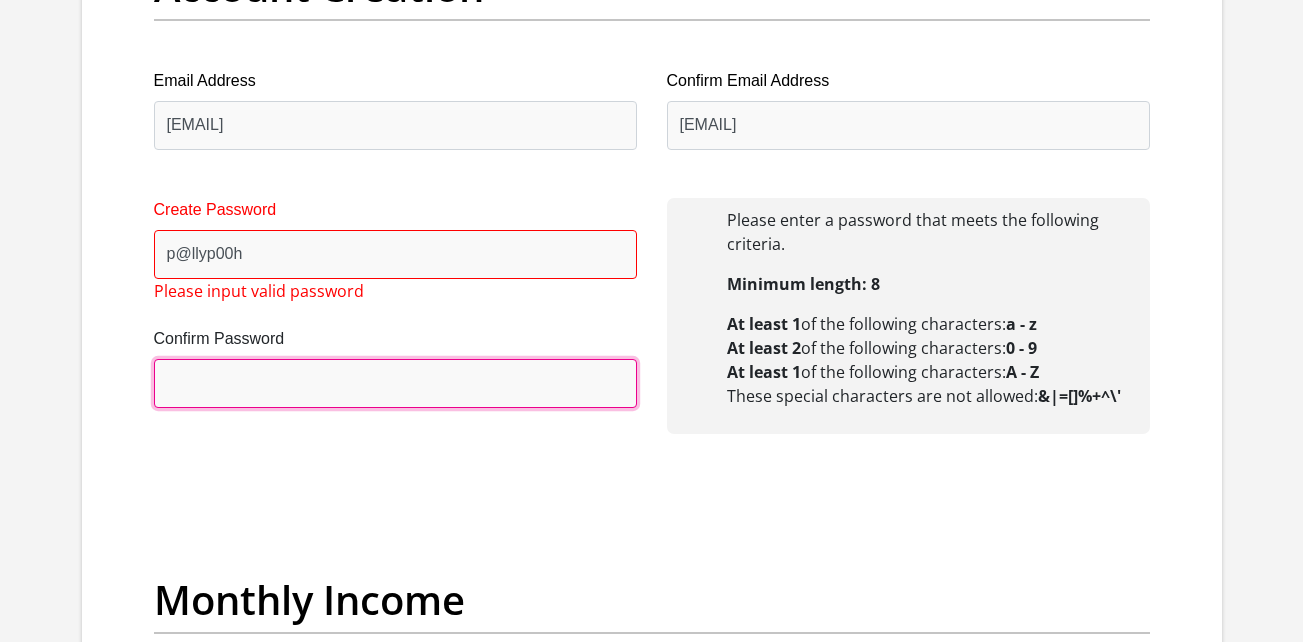 click on "Confirm Password" at bounding box center [395, 383] 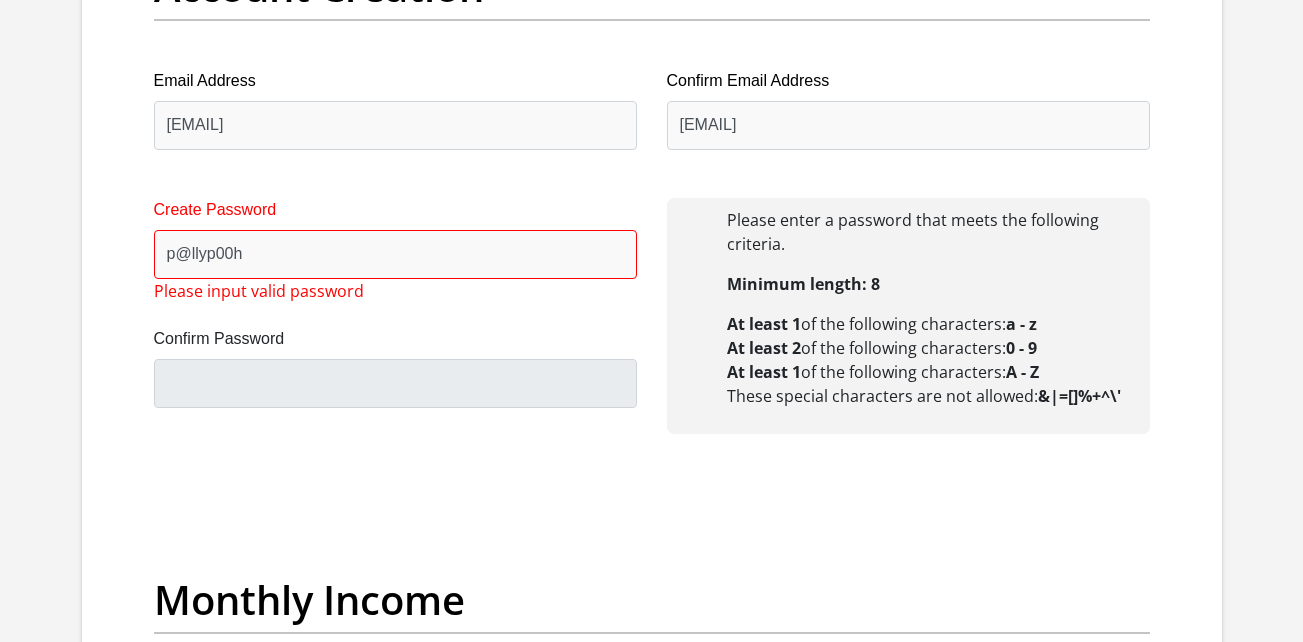 click on "Create Password
p@llyp00h
Please input valid password
Confirm Password" at bounding box center (395, 327) 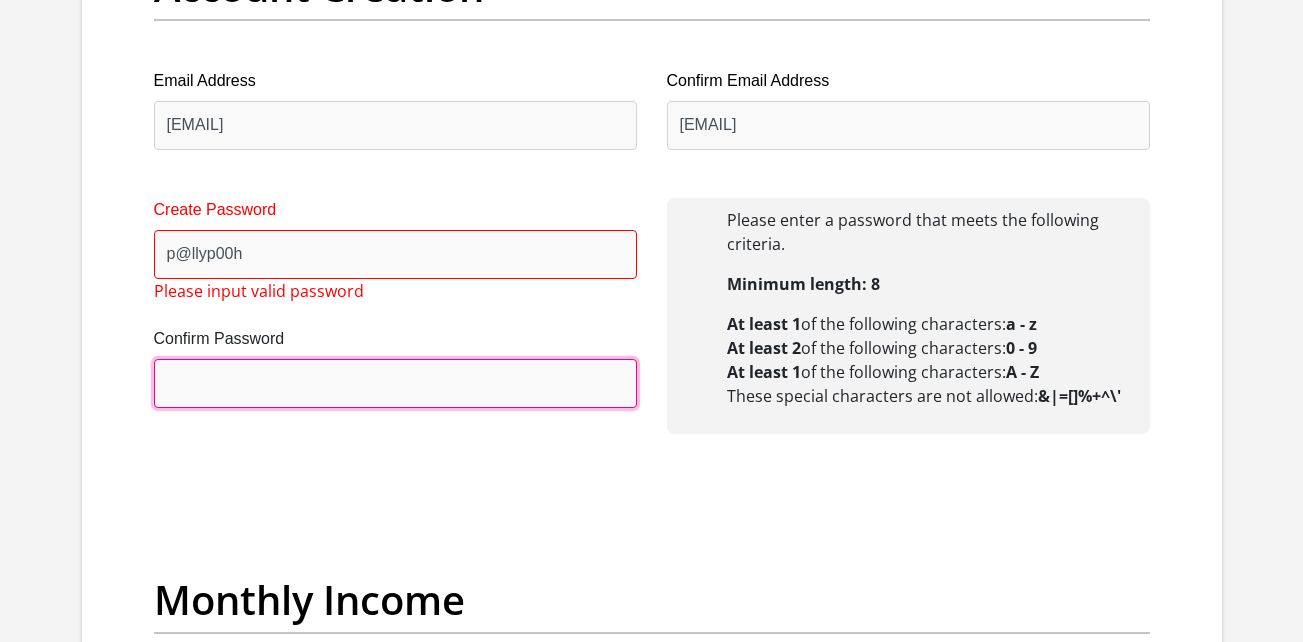 click on "Confirm Password" at bounding box center (395, 383) 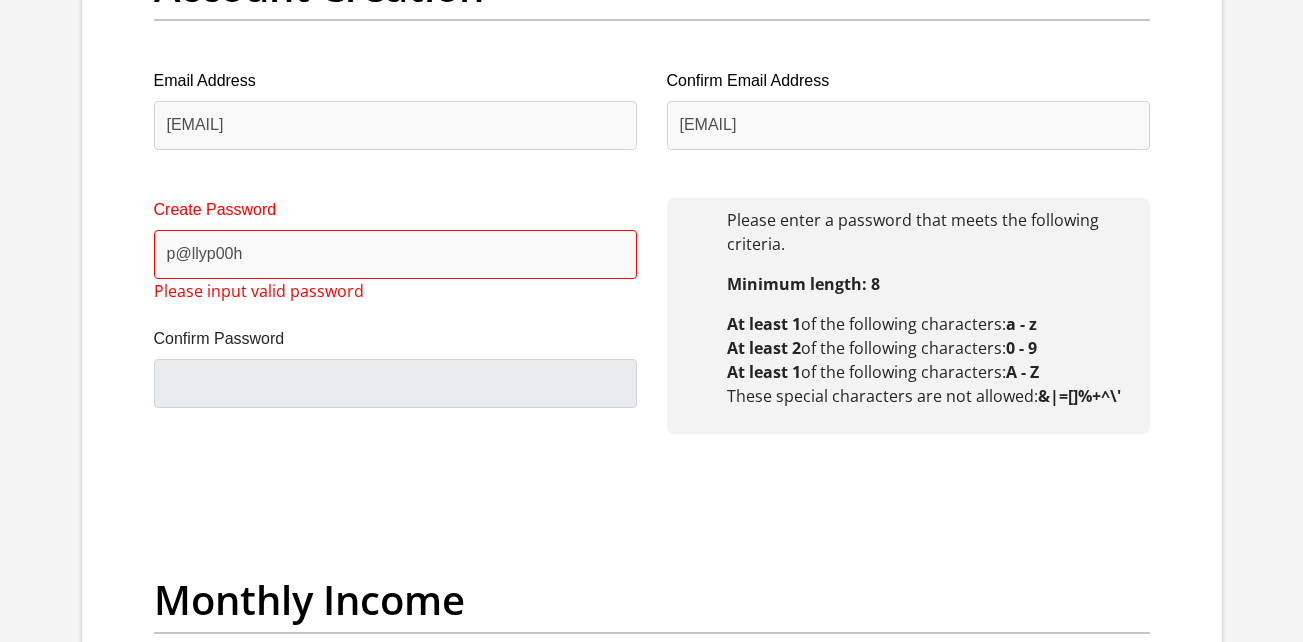 click on "Title
Mr
Ms
Mrs
Dr
Other
First Name
michelle
Surname
dehahn
ID Number
[ID NUMBER]
Please input valid ID number
Race
Black
Coloured
Indian
White
Other
Contact Number
[PHONE]
Please input valid contact number
Nationality
South Africa
Afghanistan
Aland Islands  Albania  Algeria" at bounding box center (652, 1815) 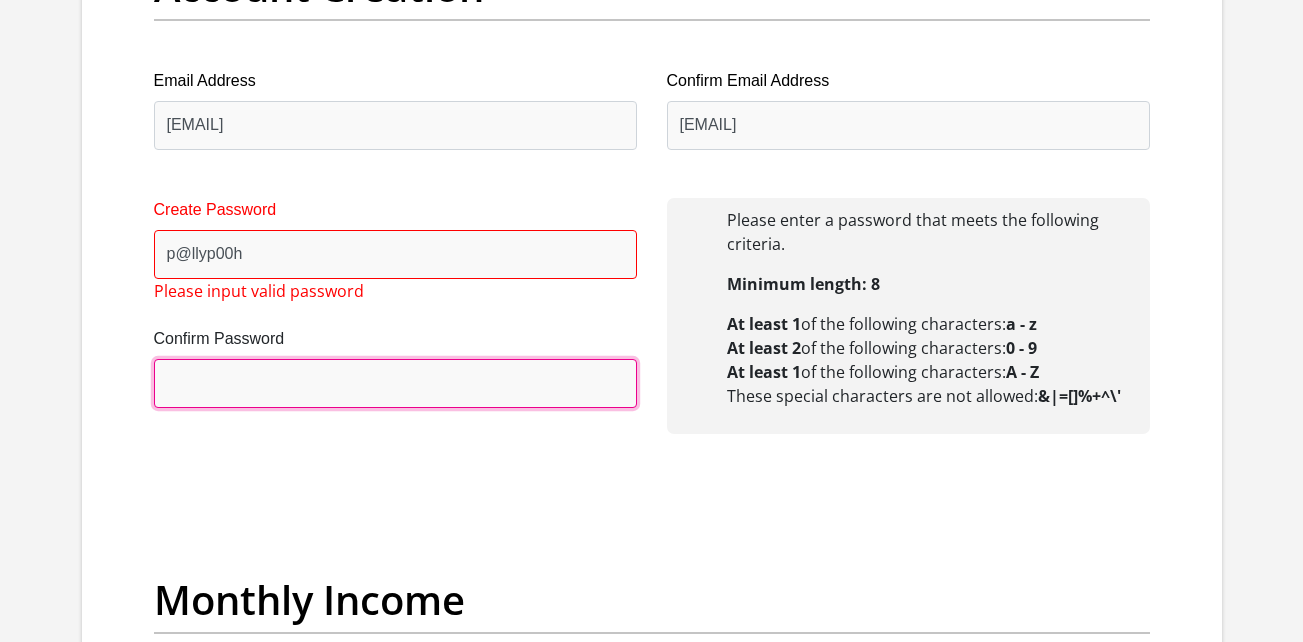 click on "Confirm Password" at bounding box center (395, 383) 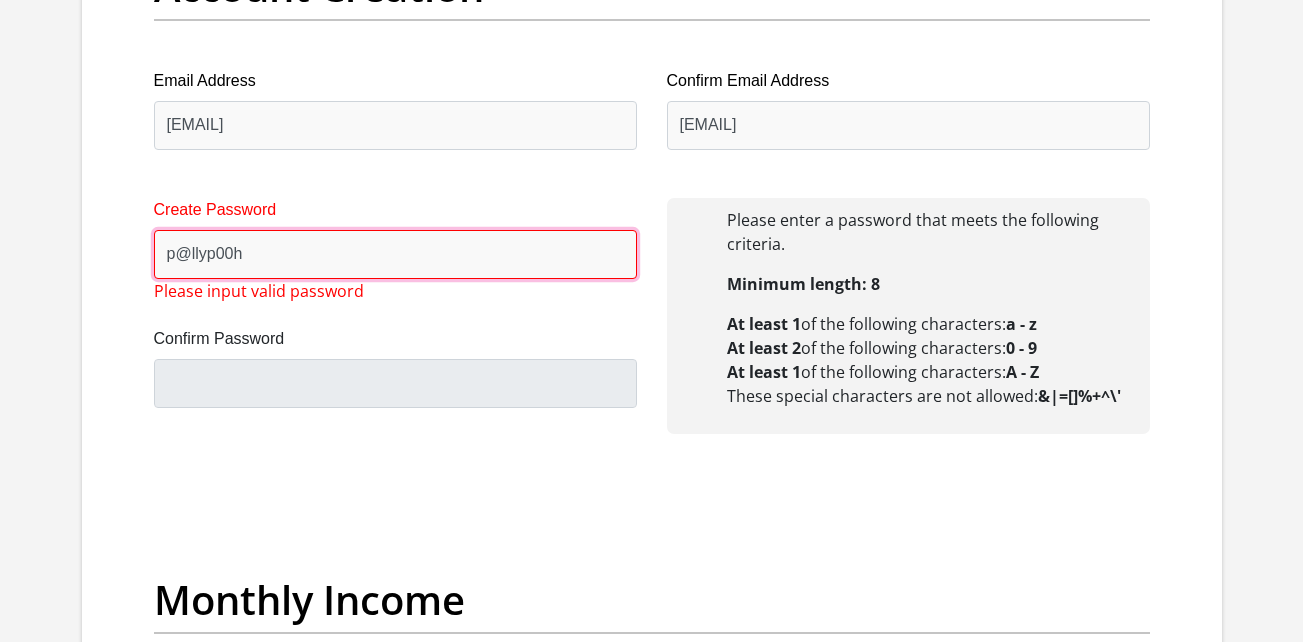 click on "p@llyp00h" at bounding box center (395, 254) 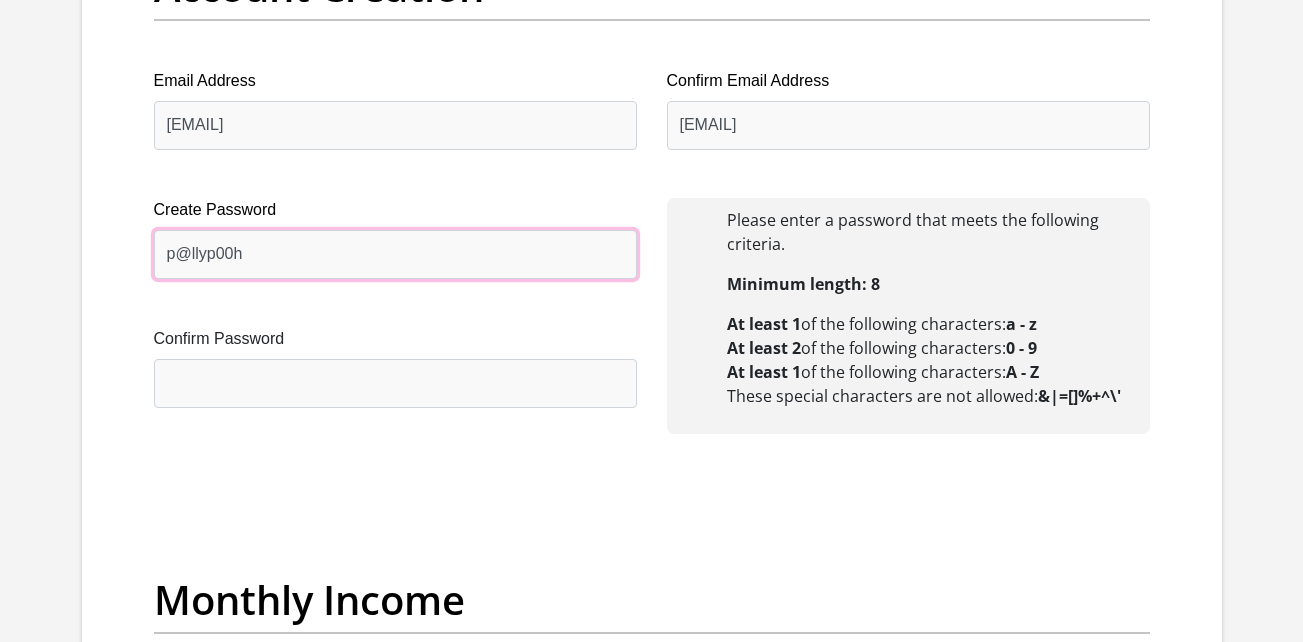 type on "p@llyp00h" 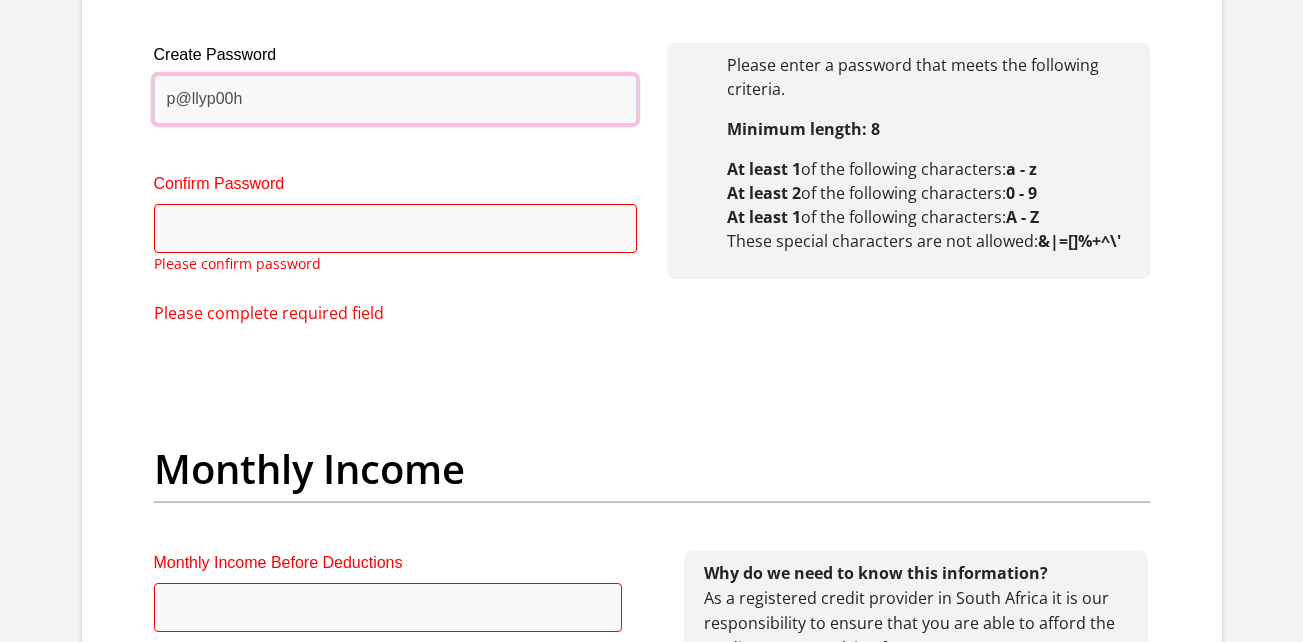 scroll, scrollTop: 1956, scrollLeft: 0, axis: vertical 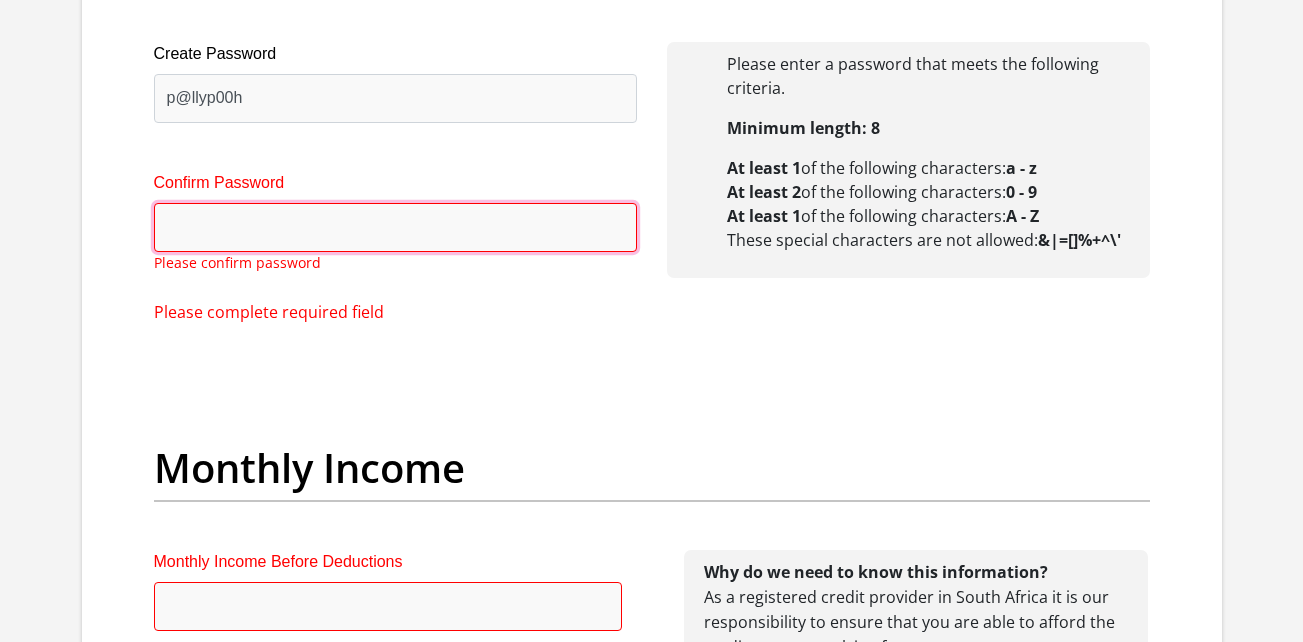 click on "Confirm Password" at bounding box center [395, 227] 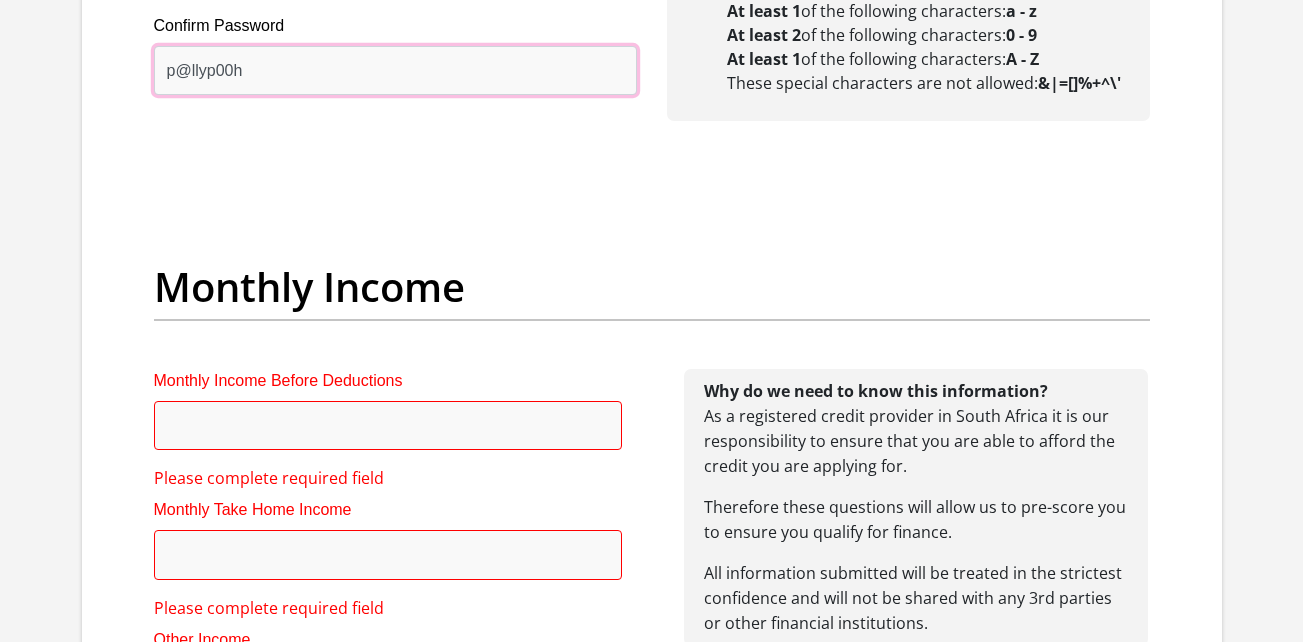 scroll, scrollTop: 2156, scrollLeft: 0, axis: vertical 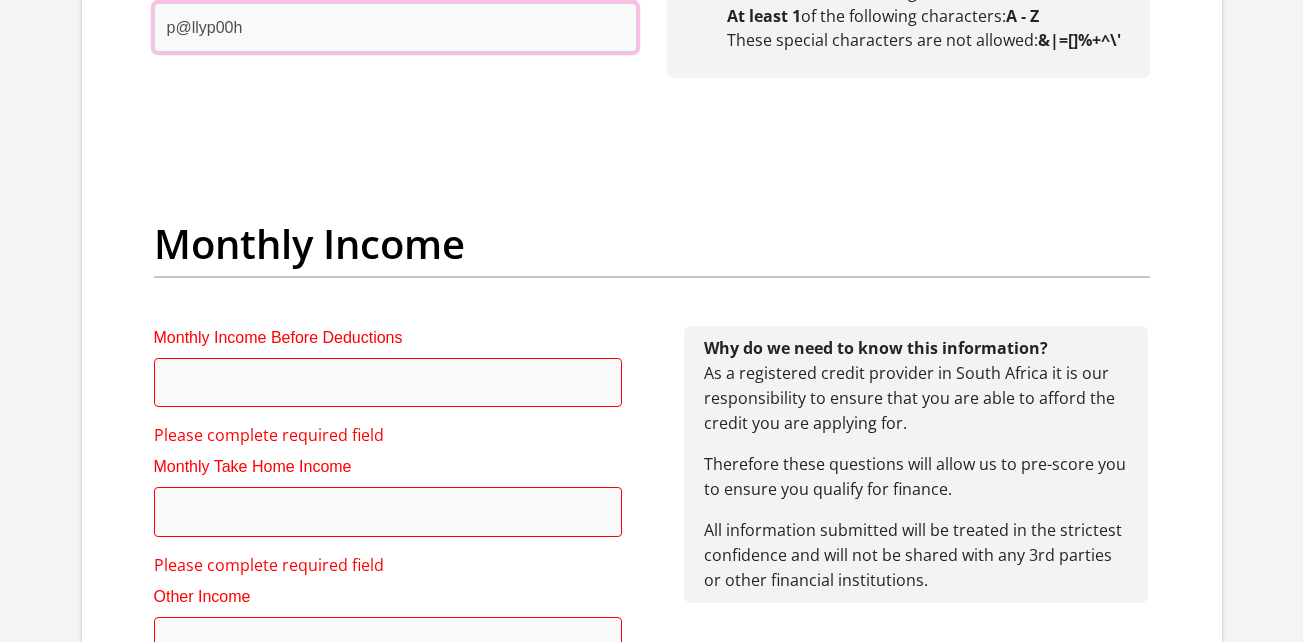 type on "p@llyp00h" 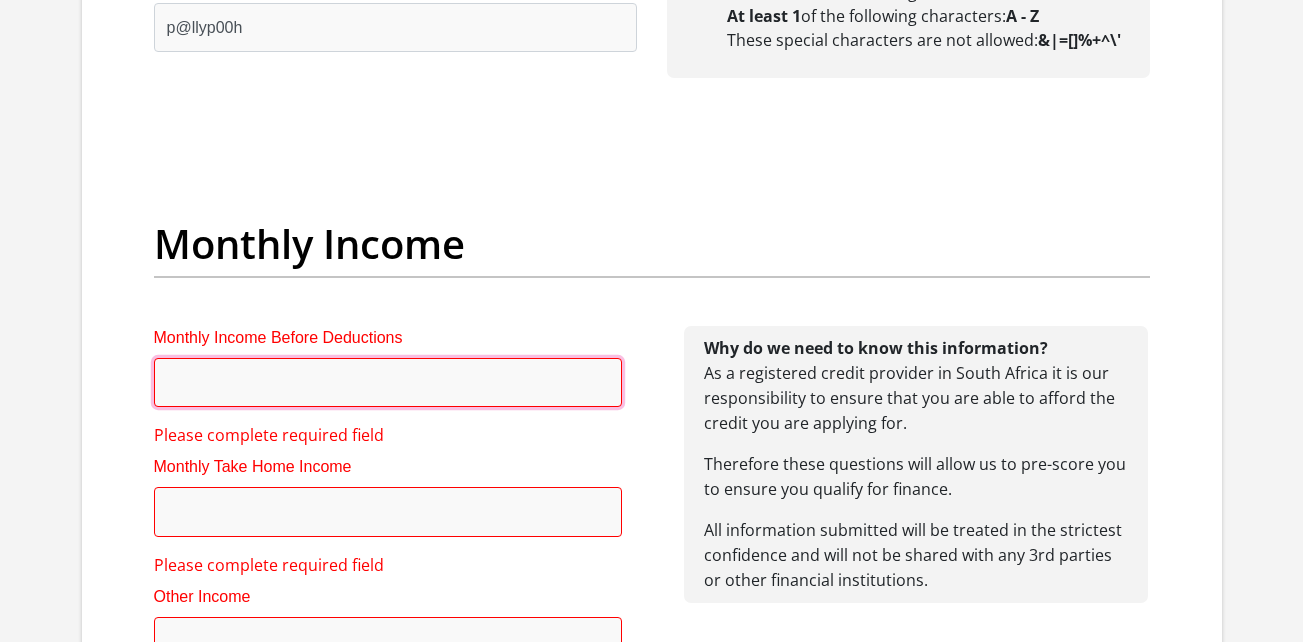 click on "Monthly Income Before Deductions" at bounding box center [388, 382] 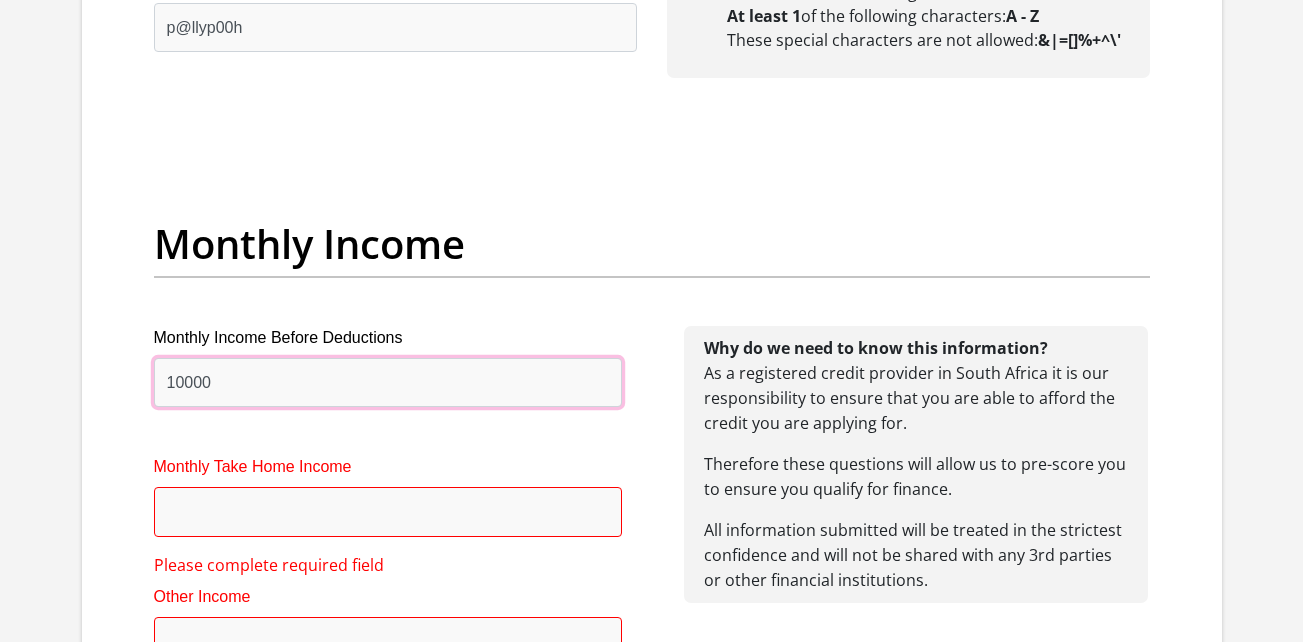 type on "10000" 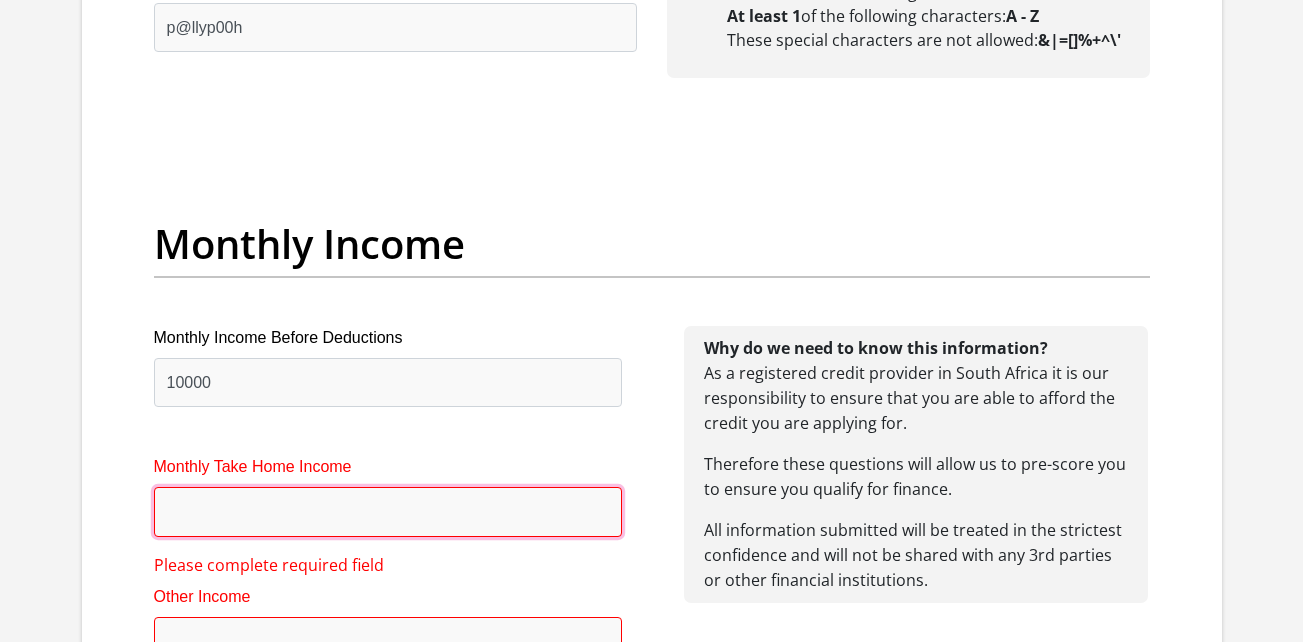 click on "Monthly Take Home Income" at bounding box center [388, 511] 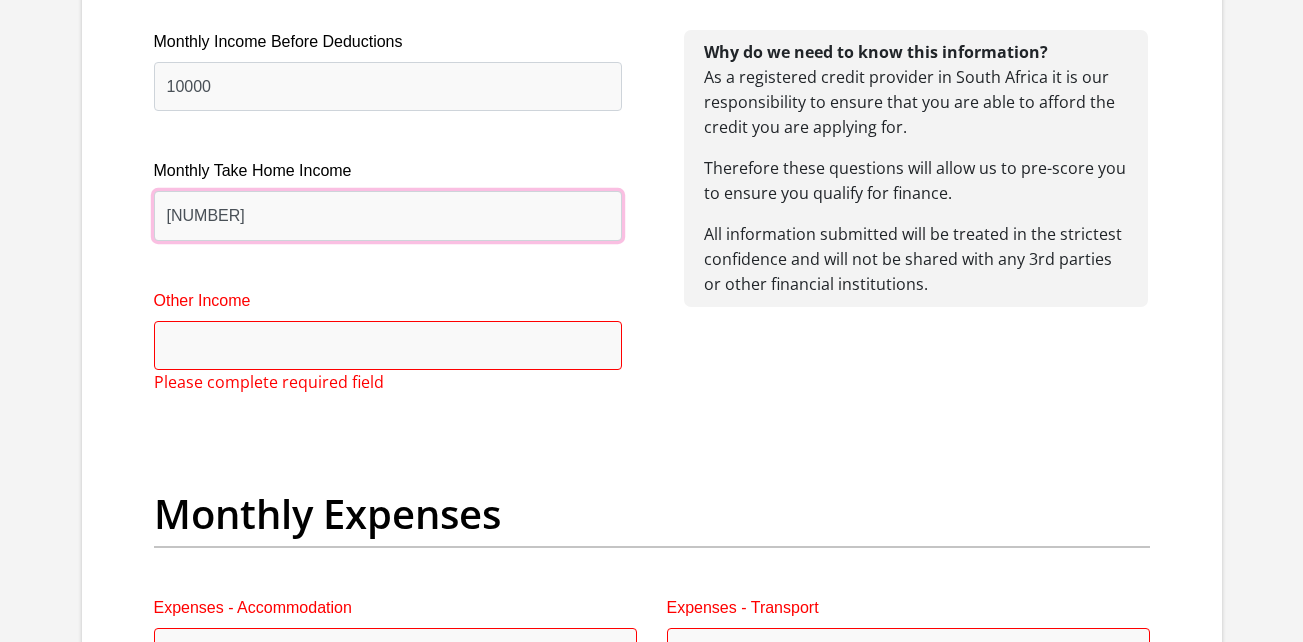 scroll, scrollTop: 2456, scrollLeft: 0, axis: vertical 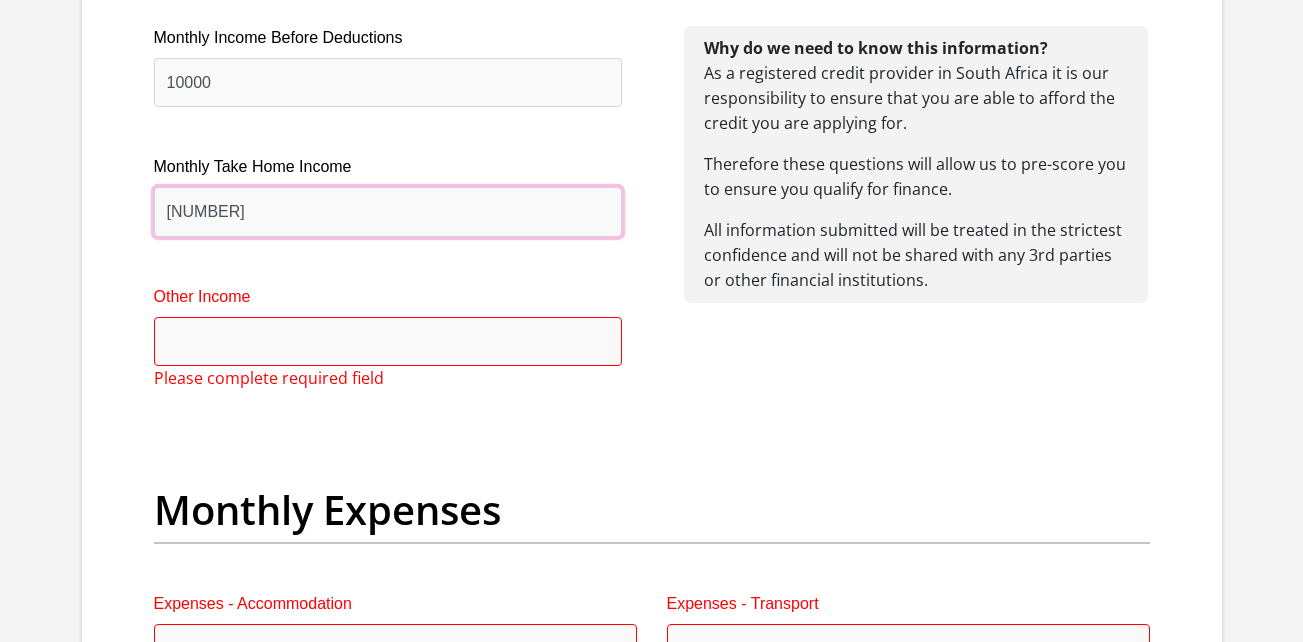 type on "[NUMBER]" 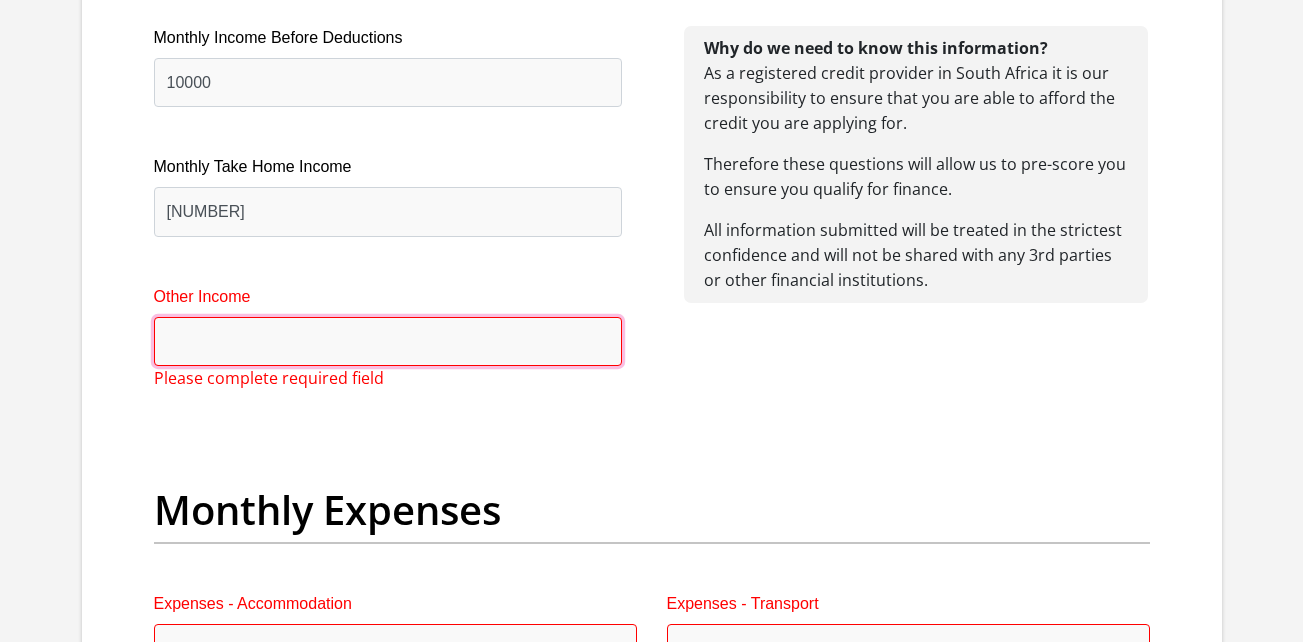 click on "Other Income" at bounding box center (388, 341) 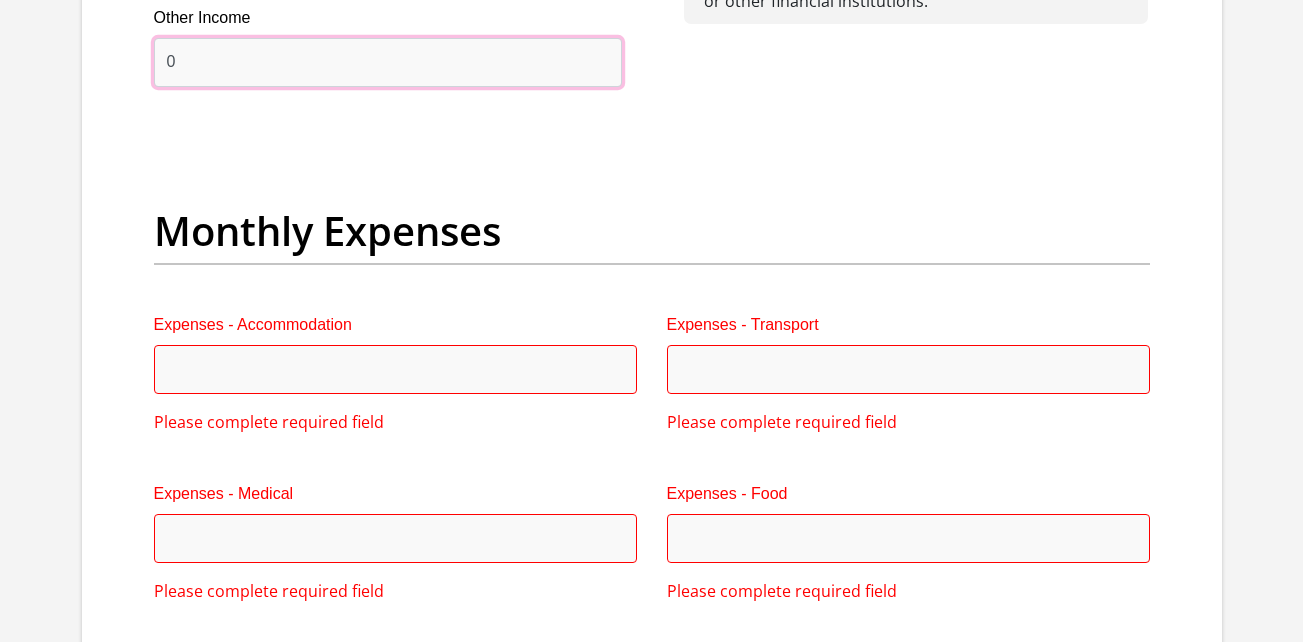scroll, scrollTop: 2756, scrollLeft: 0, axis: vertical 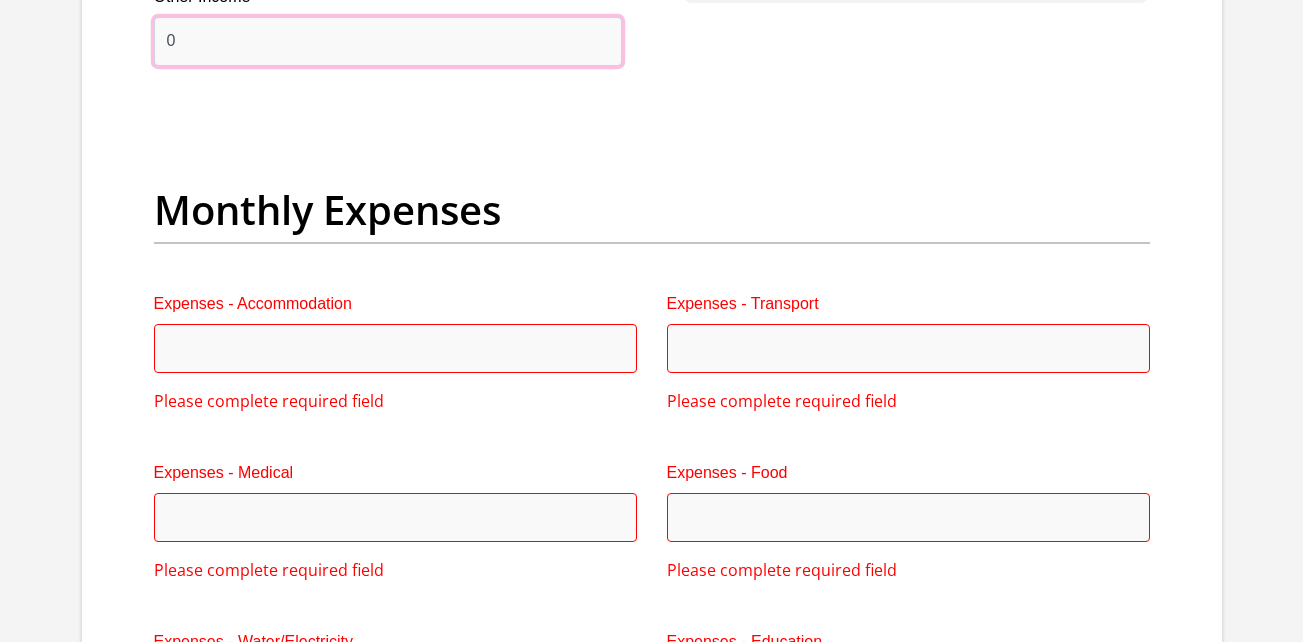 type on "0" 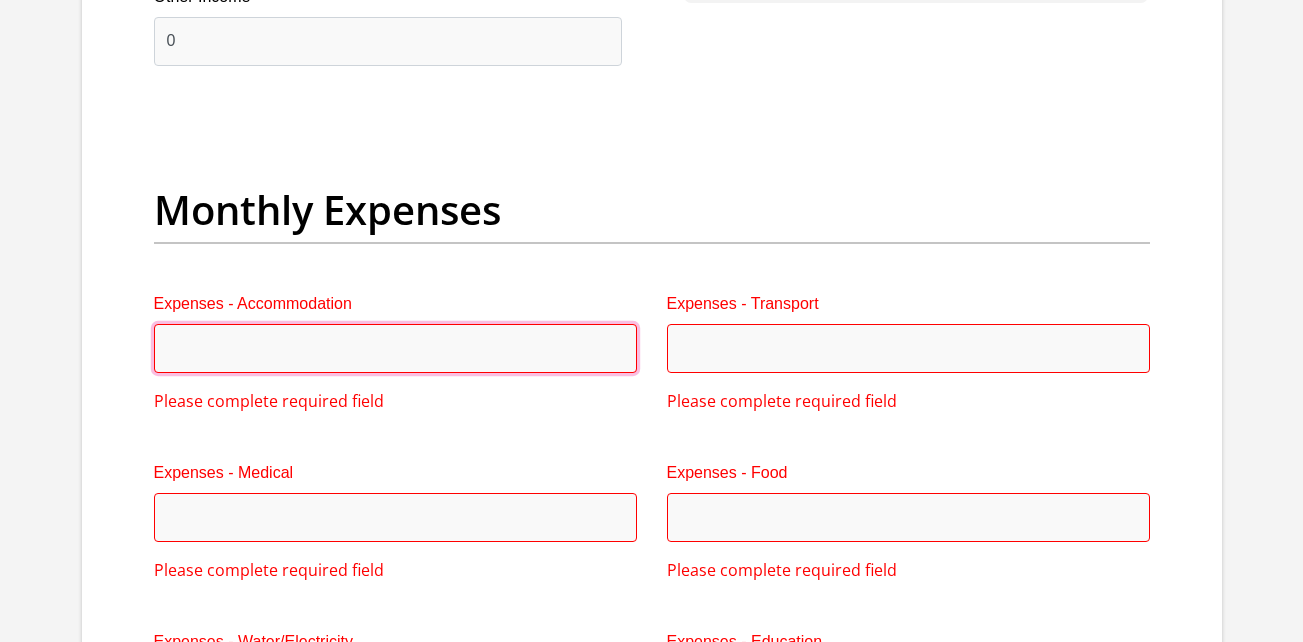 click on "Expenses - Accommodation" at bounding box center (395, 348) 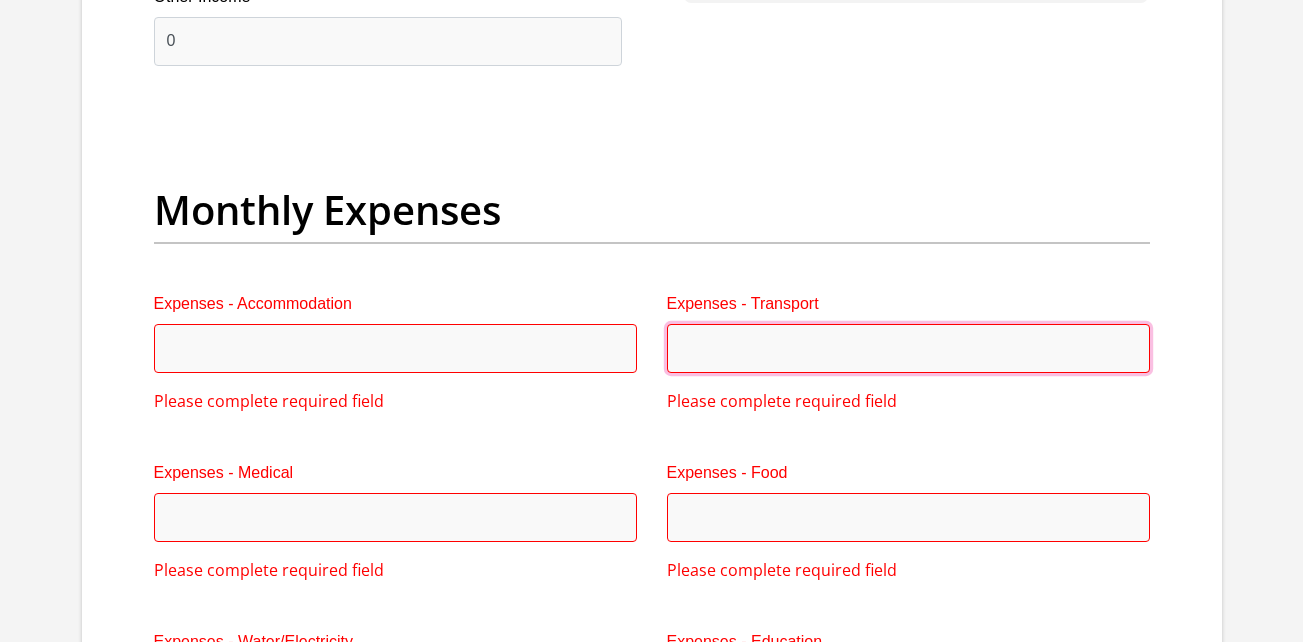 click on "Expenses - Transport" at bounding box center (908, 348) 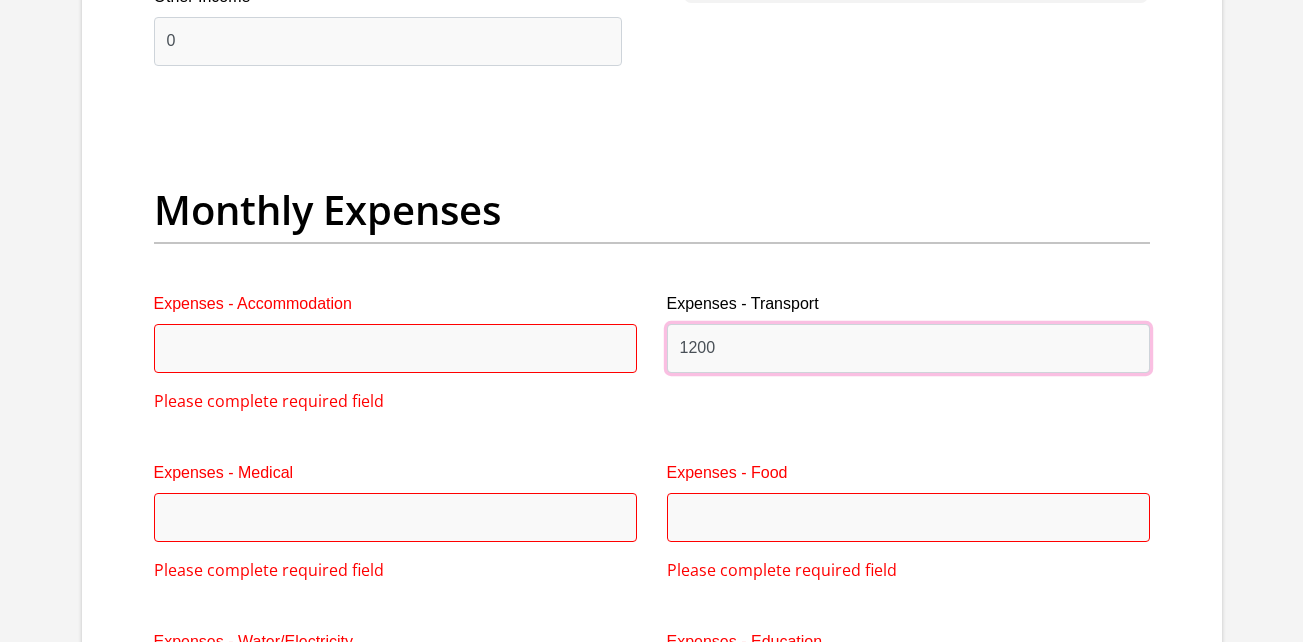type on "1200" 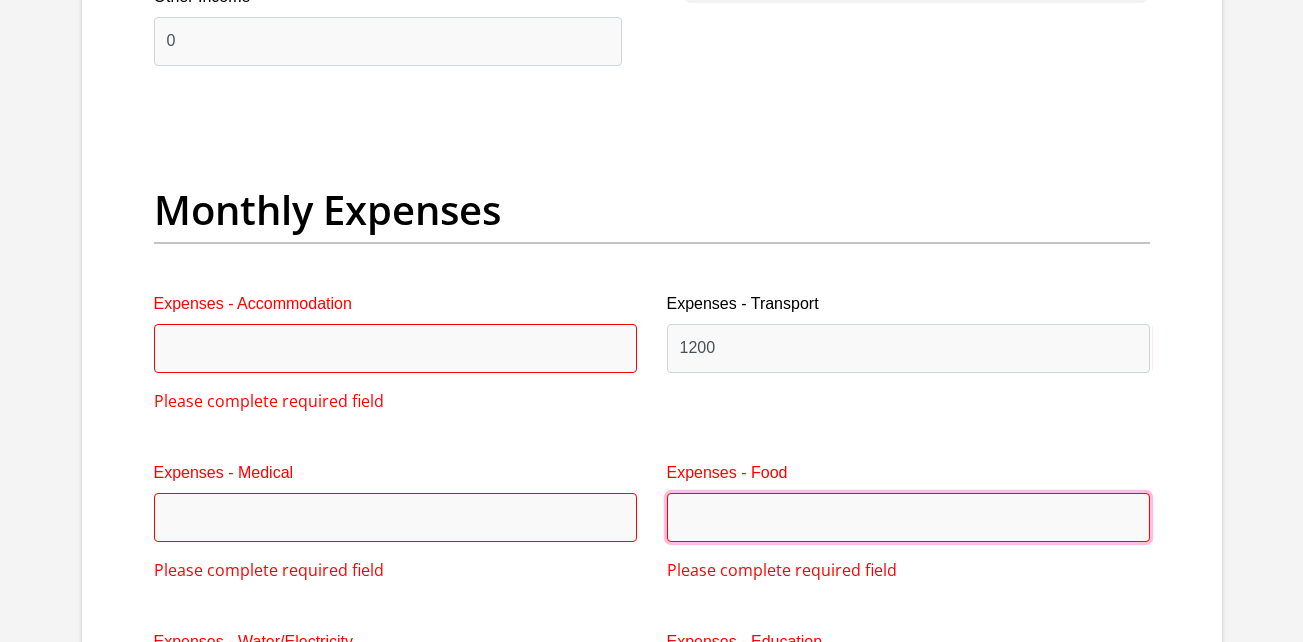 click on "Expenses - Food" at bounding box center [908, 517] 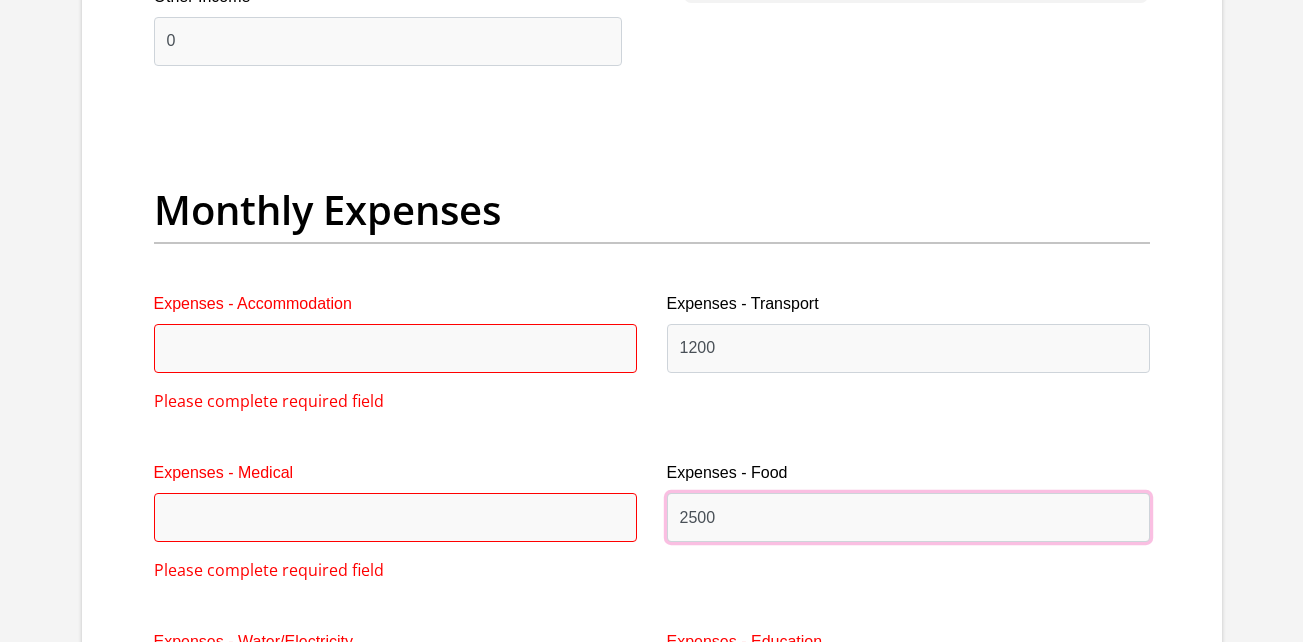 type on "2500" 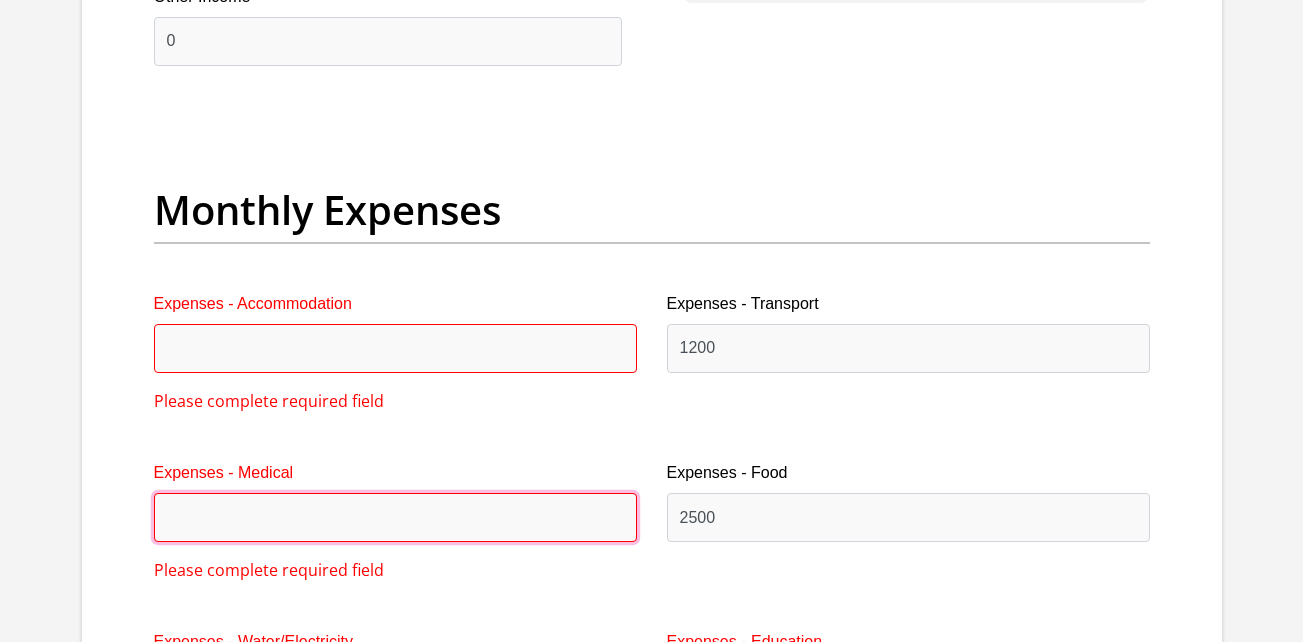 click on "Expenses - Medical" at bounding box center (395, 517) 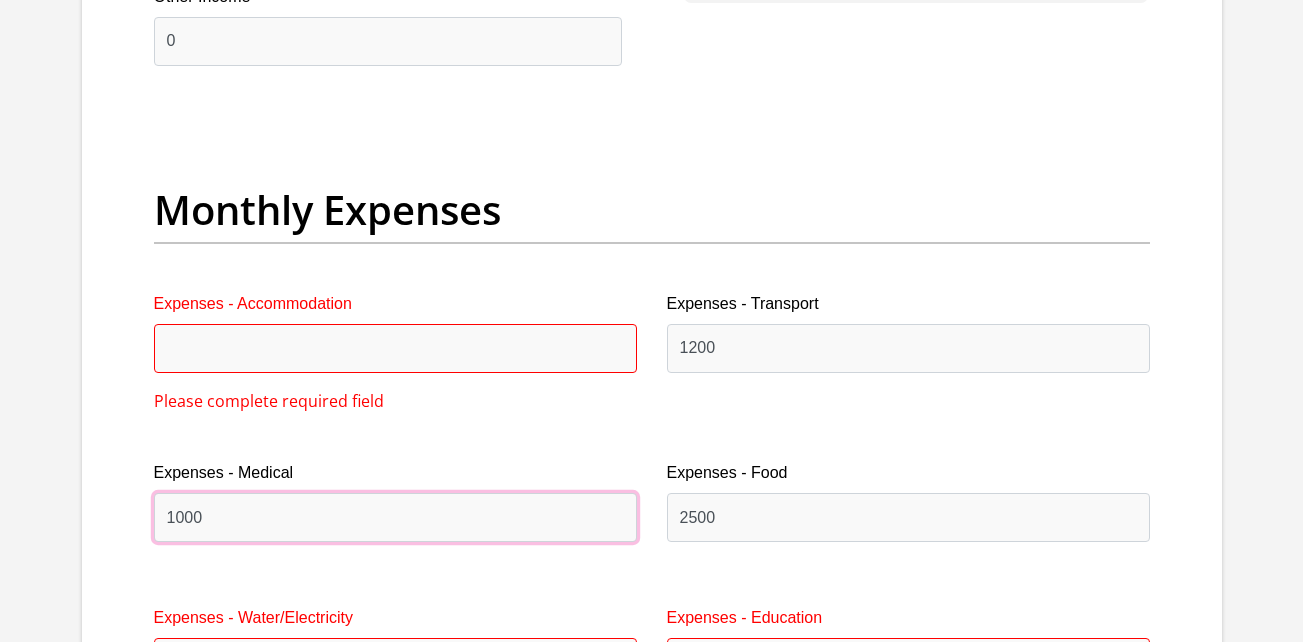 type on "1000" 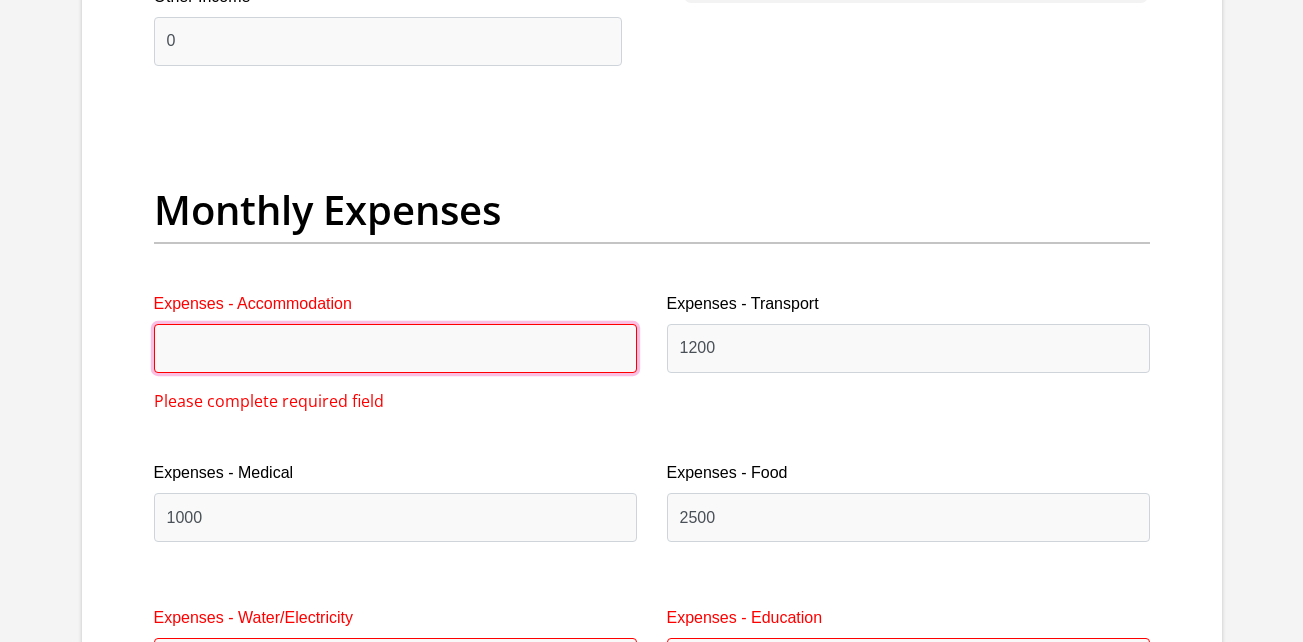 click on "Expenses - Accommodation" at bounding box center [395, 348] 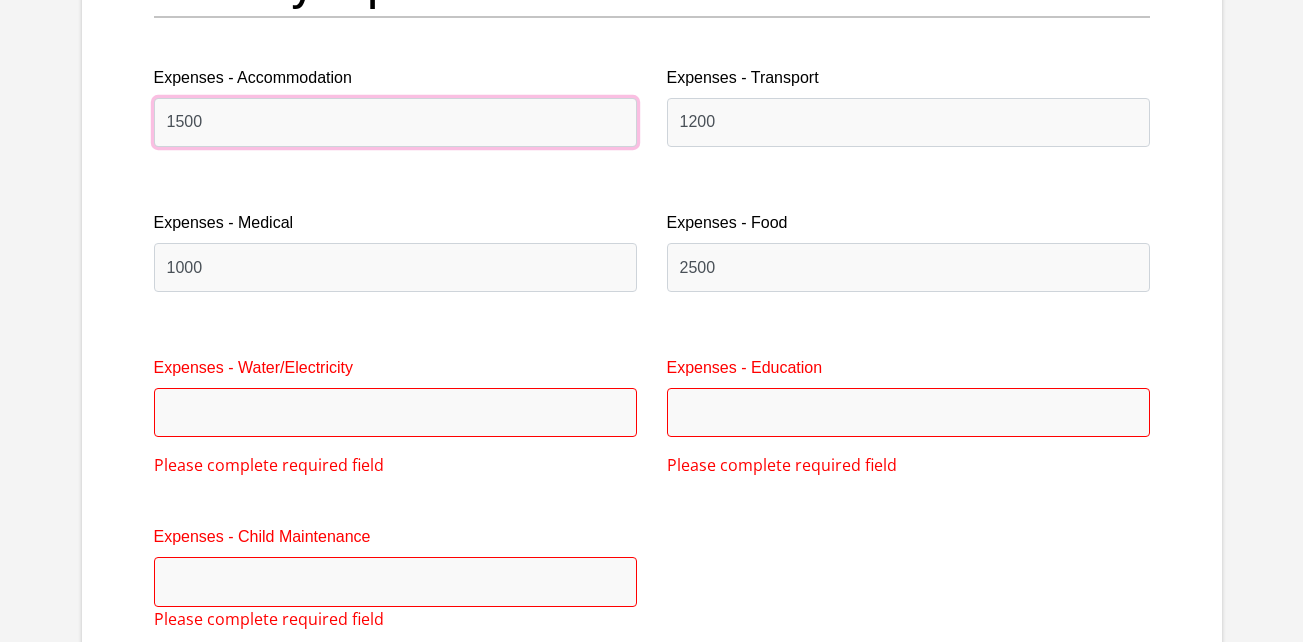 scroll, scrollTop: 3056, scrollLeft: 0, axis: vertical 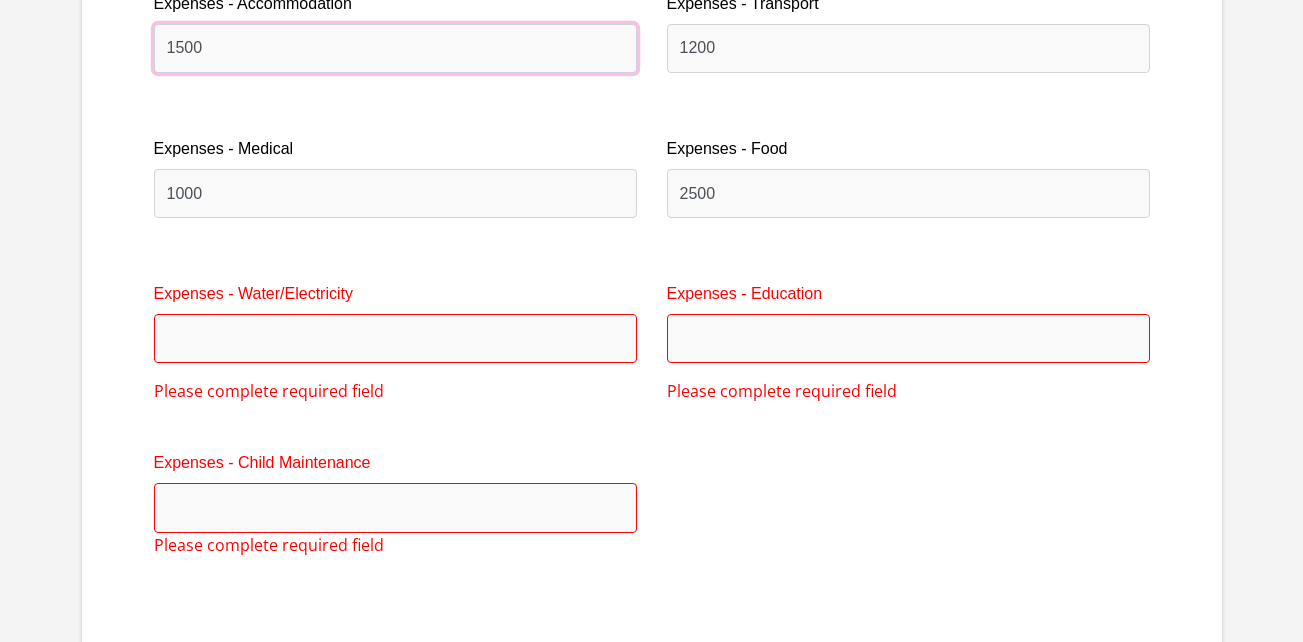 type on "1500" 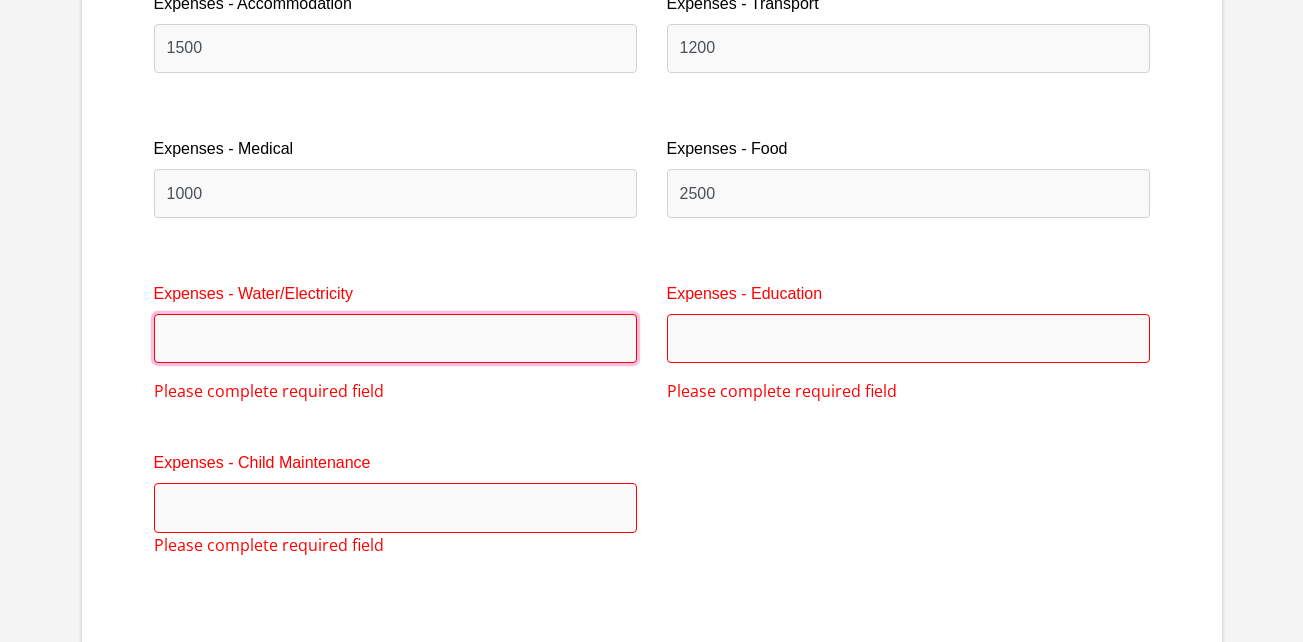 click on "Expenses - Water/Electricity" at bounding box center (395, 338) 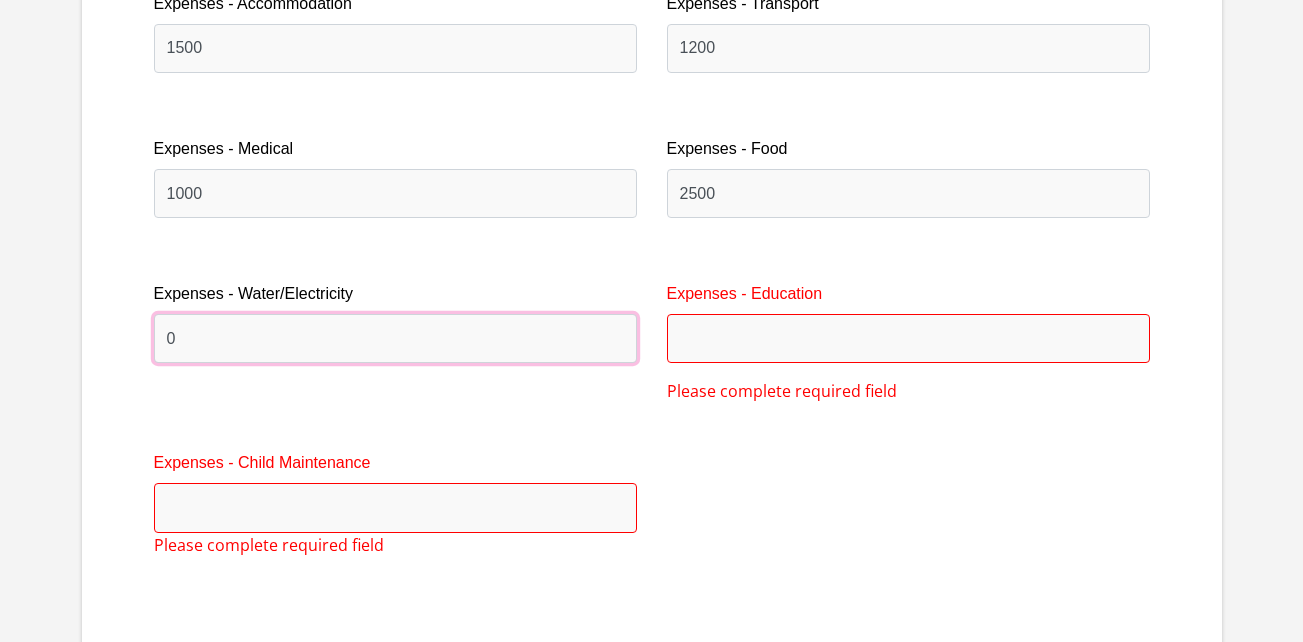 type on "0" 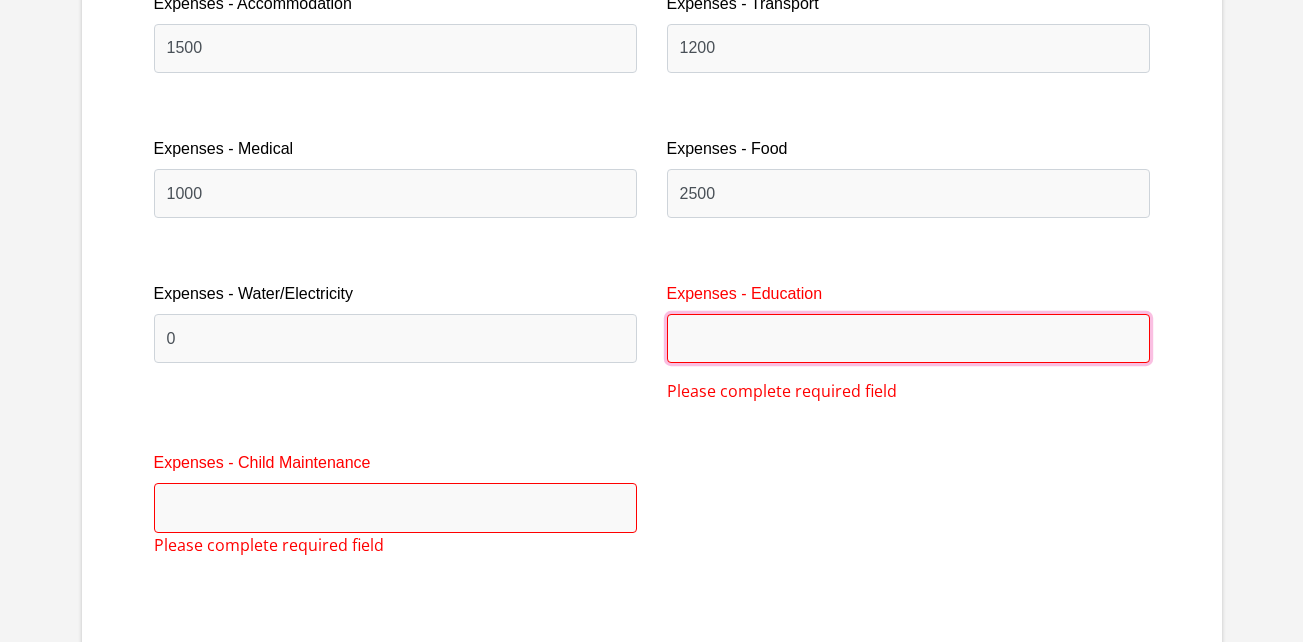 click on "Expenses - Education" at bounding box center (908, 338) 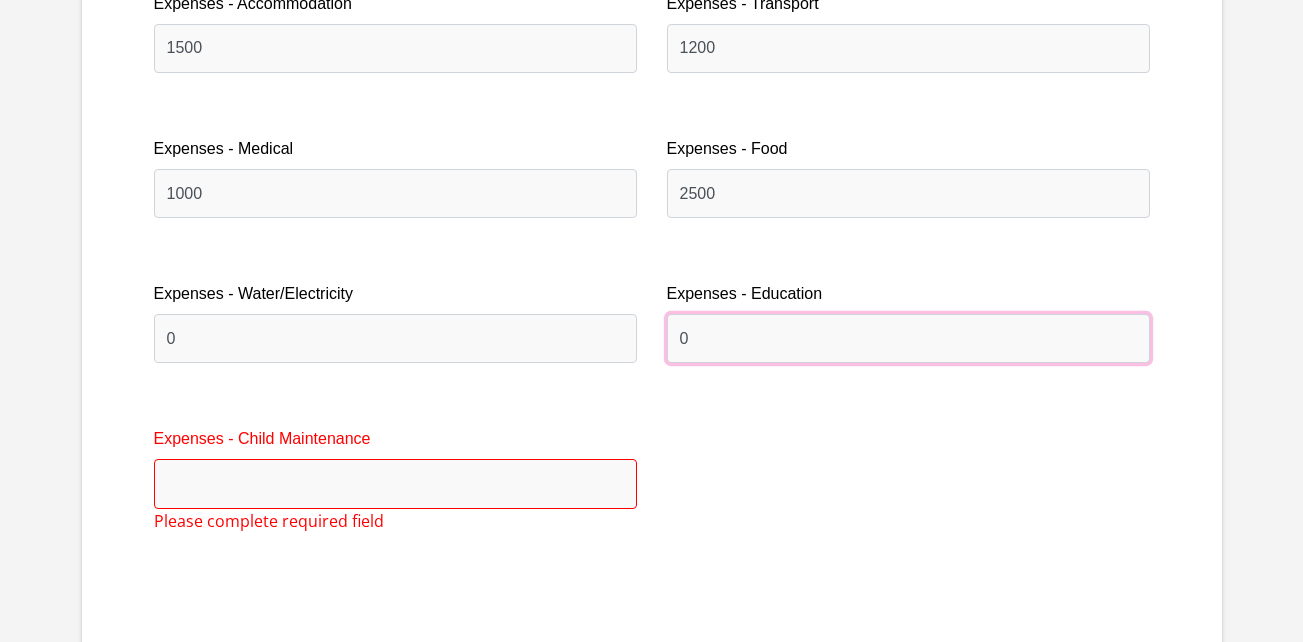type on "0" 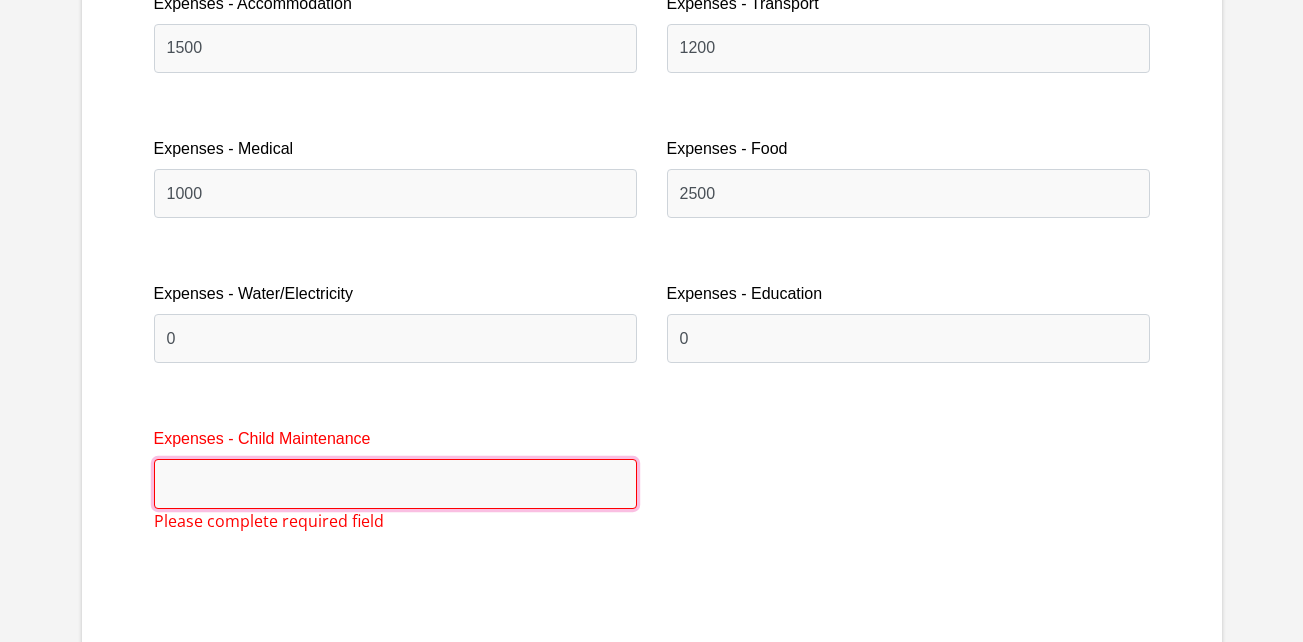 click on "Expenses - Child Maintenance" at bounding box center (395, 483) 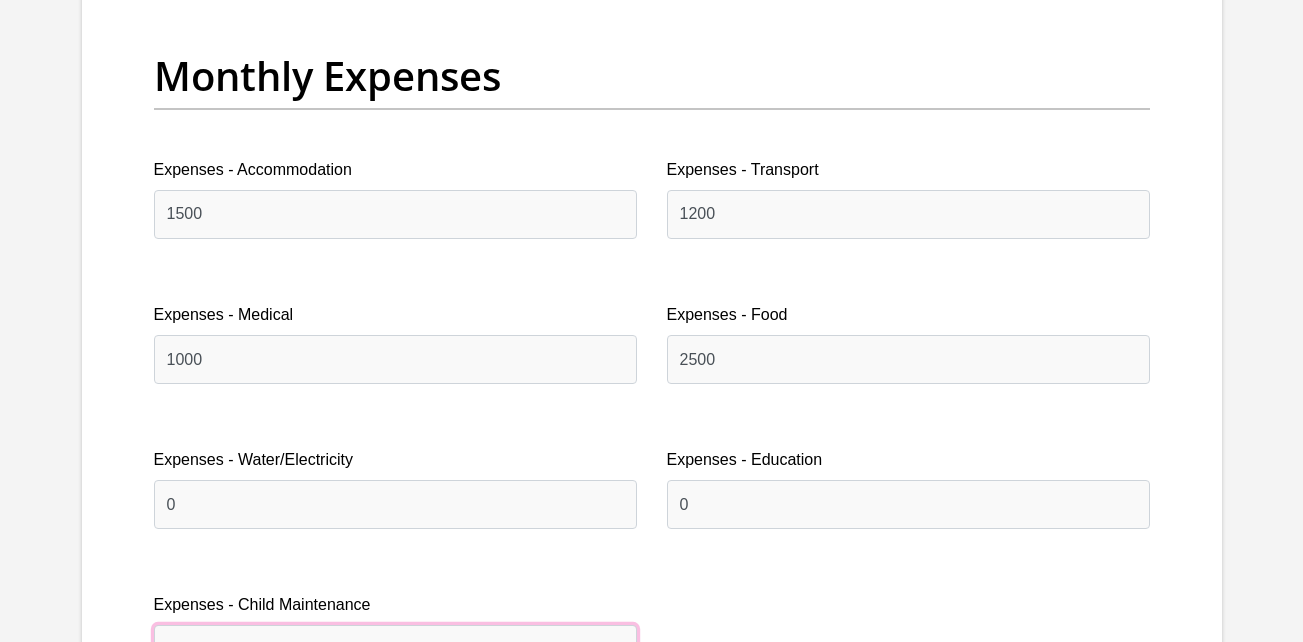 scroll, scrollTop: 2856, scrollLeft: 0, axis: vertical 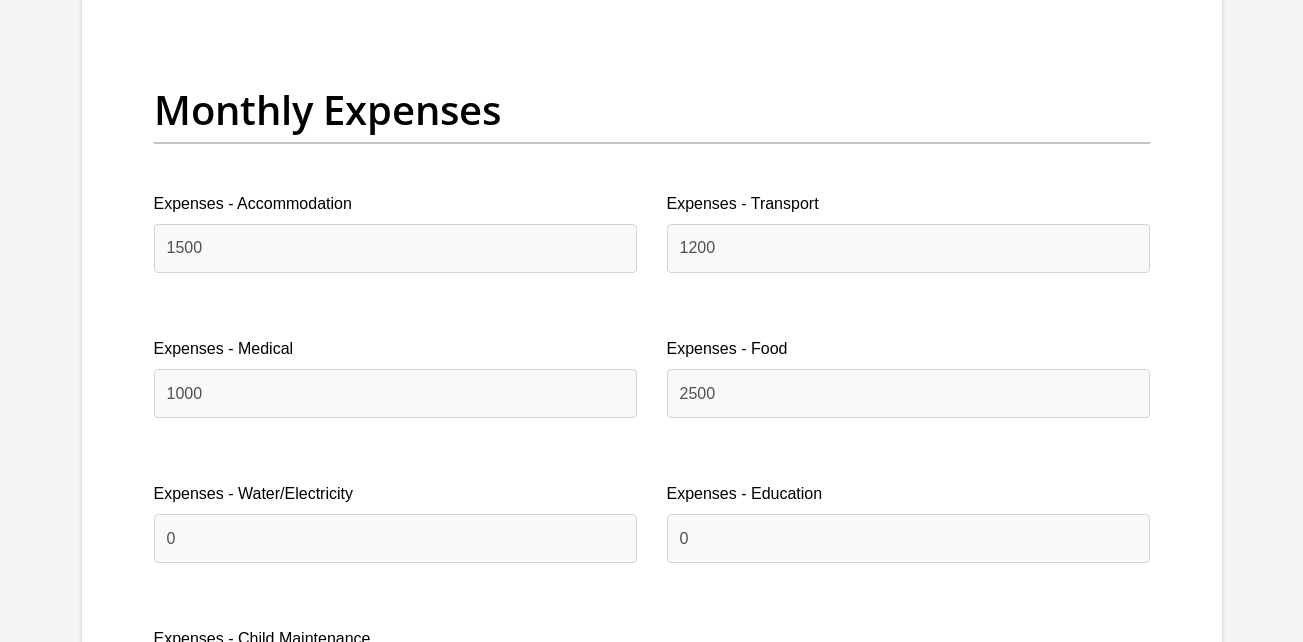 type on "0" 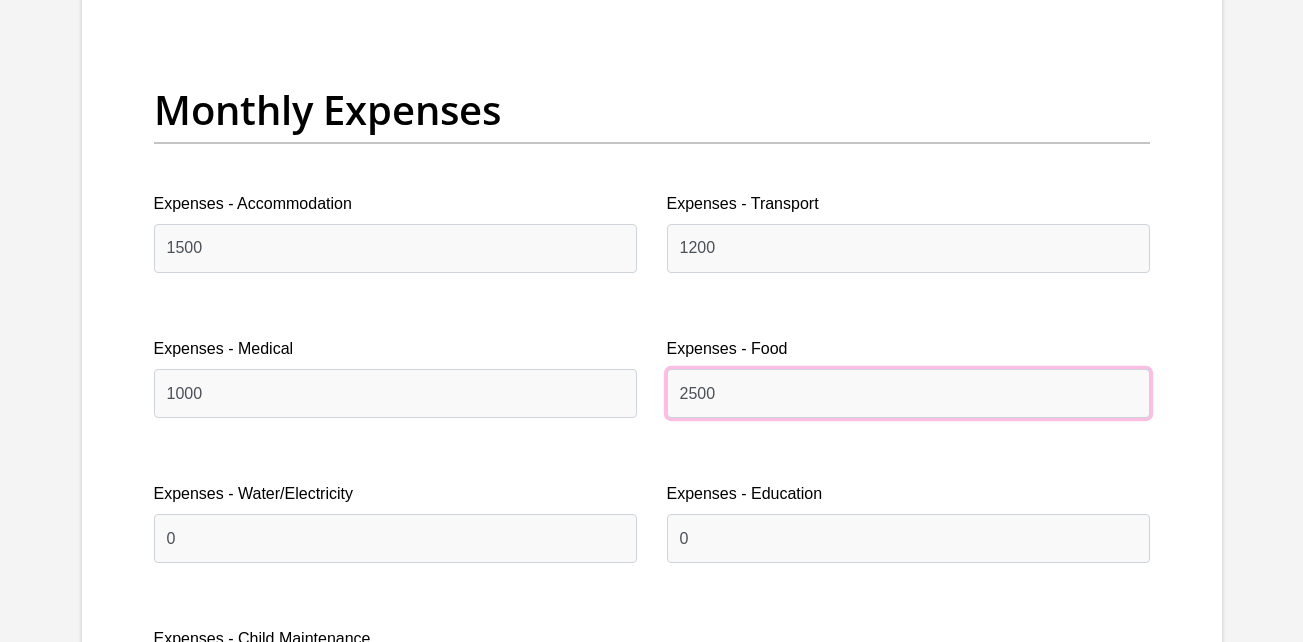 drag, startPoint x: 689, startPoint y: 394, endPoint x: 702, endPoint y: 394, distance: 13 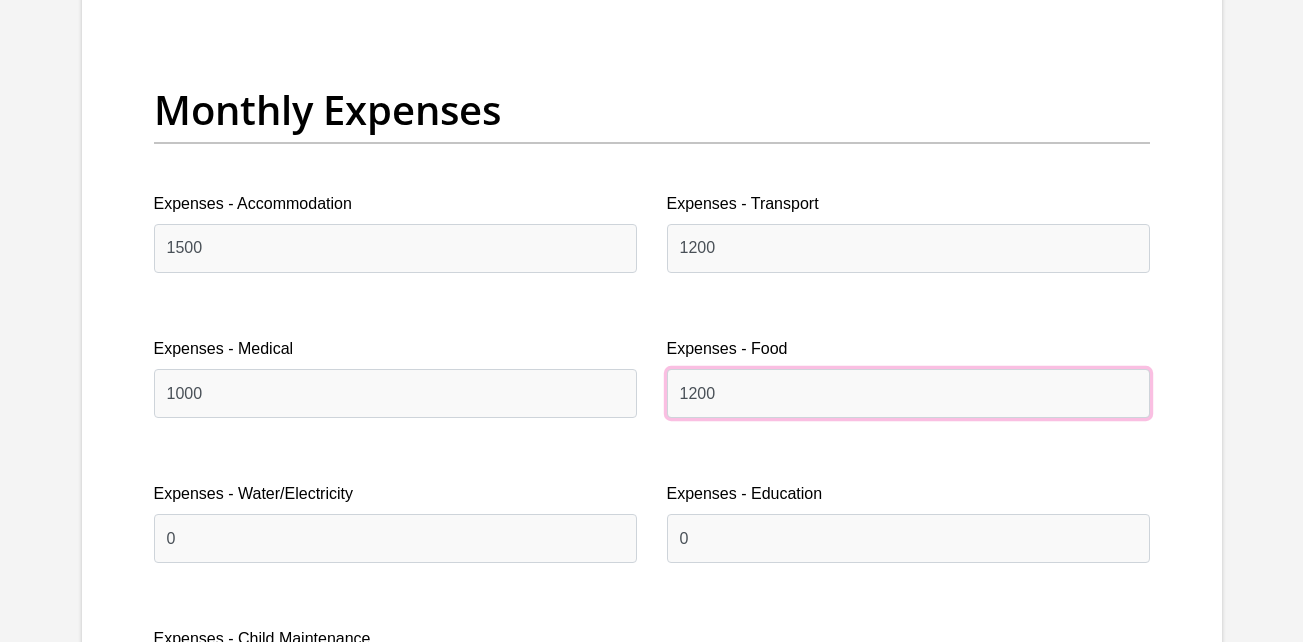 type on "1200" 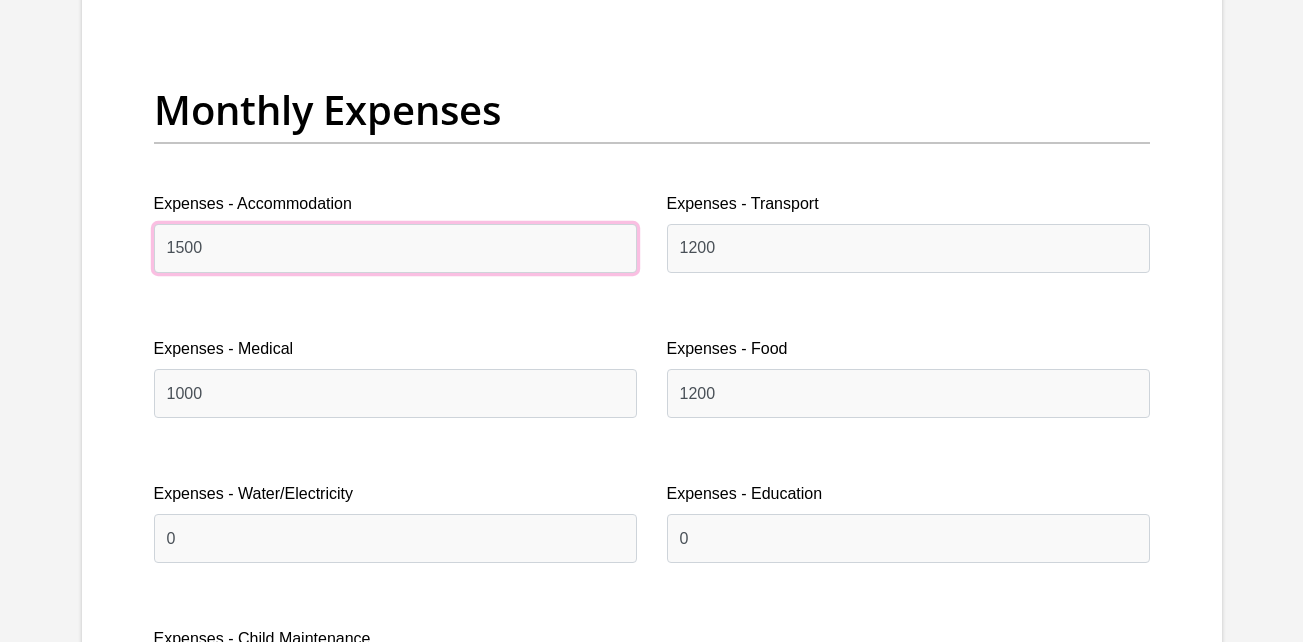 click on "1500" at bounding box center (395, 248) 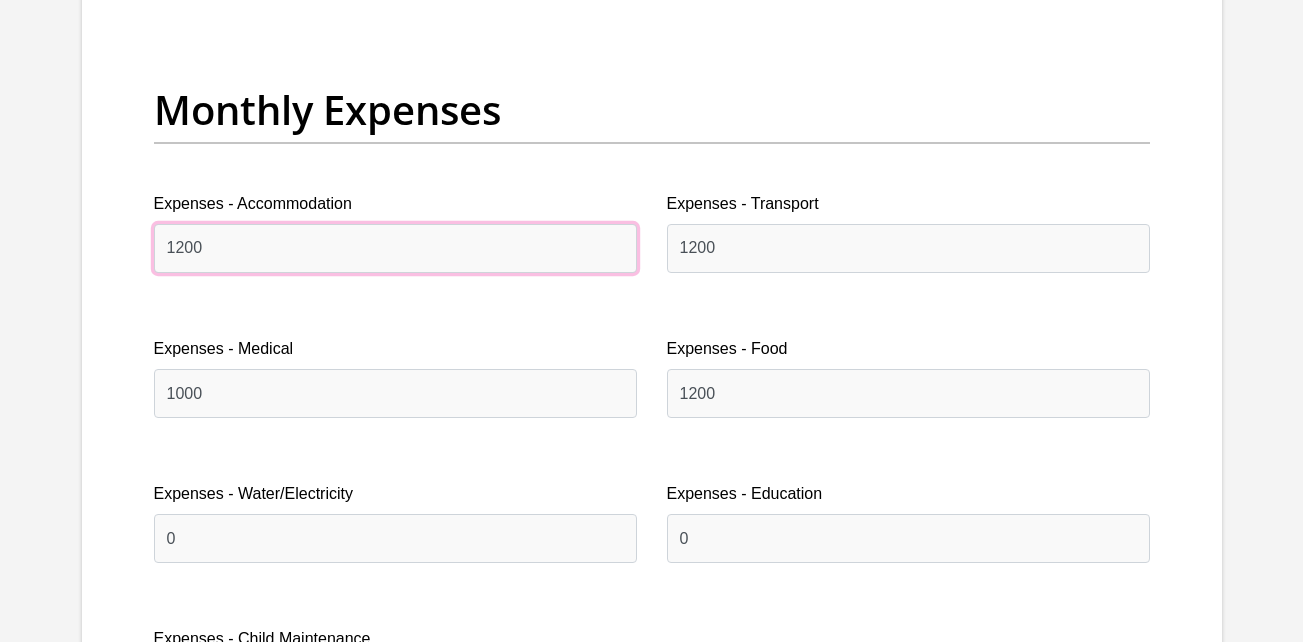 type on "1200" 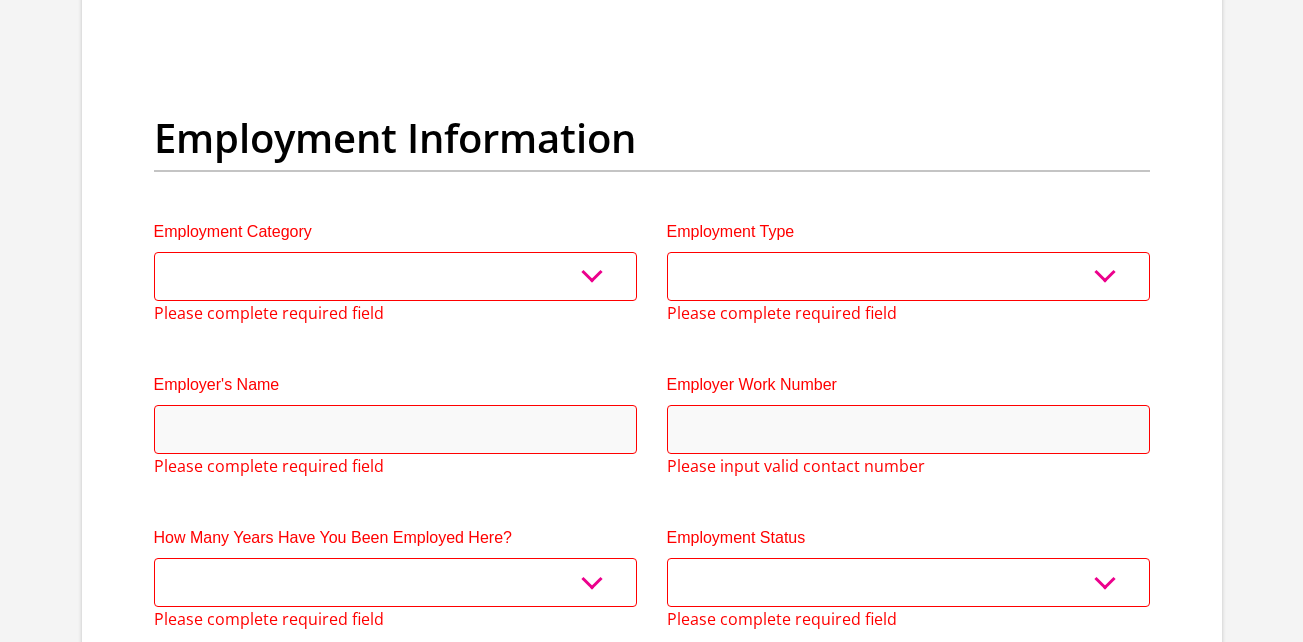 scroll, scrollTop: 3572, scrollLeft: 0, axis: vertical 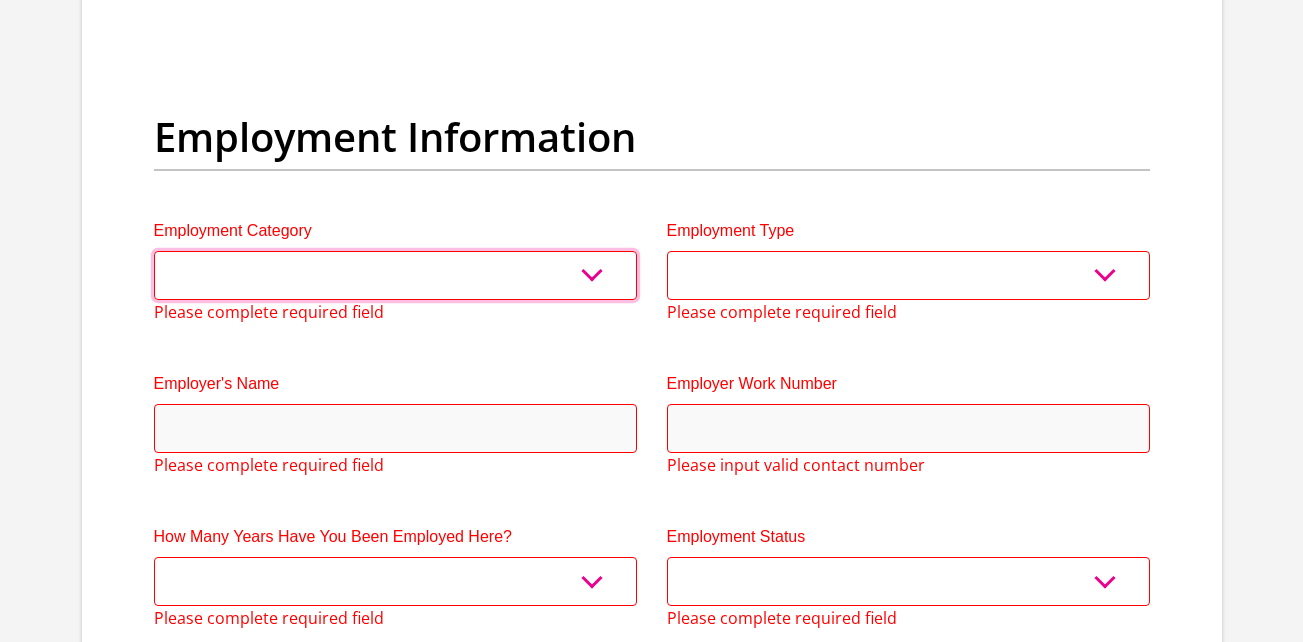 click on "AGRICULTURE
ALCOHOL & TOBACCO
CONSTRUCTION MATERIALS
METALLURGY
EQUIPMENT FOR RENEWABLE ENERGY
SPECIALIZED CONTRACTORS
CAR
GAMING (INCL. INTERNET
OTHER WHOLESALE
UNLICENSED PHARMACEUTICALS
CURRENCY EXCHANGE HOUSES
OTHER FINANCIAL INSTITUTIONS & INSURANCE
REAL ESTATE AGENTS
OIL & GAS
OTHER MATERIALS (E.G. IRON ORE)
PRECIOUS STONES & PRECIOUS METALS
POLITICAL ORGANIZATIONS
RELIGIOUS ORGANIZATIONS(NOT SECTS)
ACTI. HAVING BUSINESS DEAL WITH PUBLIC ADMINISTRATION
LAUNDROMATS" at bounding box center [395, 275] 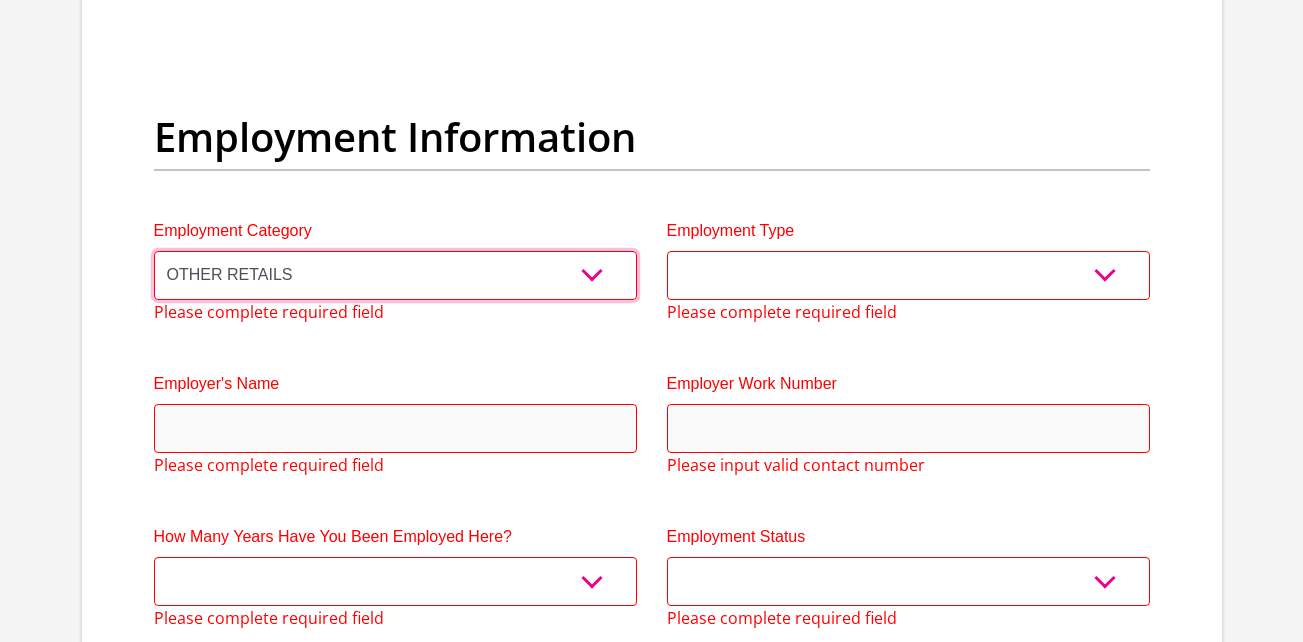 click on "AGRICULTURE
ALCOHOL & TOBACCO
CONSTRUCTION MATERIALS
METALLURGY
EQUIPMENT FOR RENEWABLE ENERGY
SPECIALIZED CONTRACTORS
CAR
GAMING (INCL. INTERNET
OTHER WHOLESALE
UNLICENSED PHARMACEUTICALS
CURRENCY EXCHANGE HOUSES
OTHER FINANCIAL INSTITUTIONS & INSURANCE
REAL ESTATE AGENTS
OIL & GAS
OTHER MATERIALS (E.G. IRON ORE)
PRECIOUS STONES & PRECIOUS METALS
POLITICAL ORGANIZATIONS
RELIGIOUS ORGANIZATIONS(NOT SECTS)
ACTI. HAVING BUSINESS DEAL WITH PUBLIC ADMINISTRATION
LAUNDROMATS" at bounding box center (395, 275) 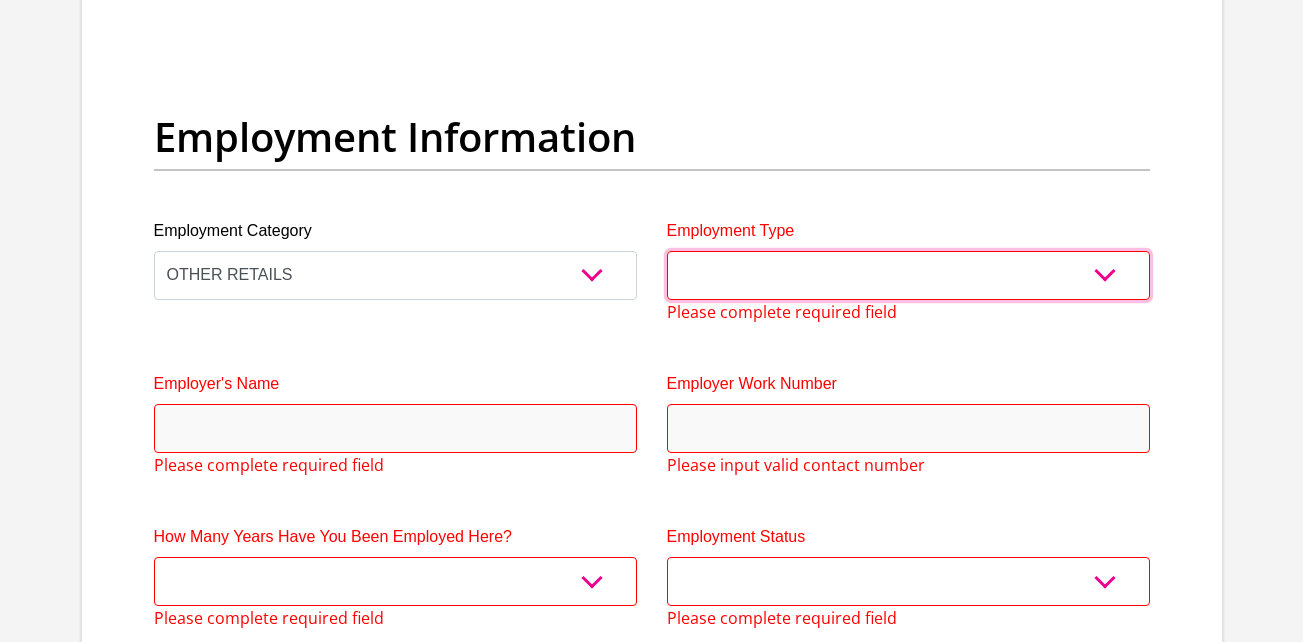 click on "College/Lecturer
Craft Seller
Creative
Driver
Executive
Farmer
Forces - Non Commissioned
Forces - Officer
Hawker
Housewife
Labourer
Licenced Professional
Manager
Miner
Non Licenced Professional
Office Staff/Clerk
Outside Worker
Pensioner
Permanent Teacher
Production/Manufacturing
Sales
Self-Employed
Semi-Professional Worker
Service Industry  Social Worker  Student" at bounding box center [908, 275] 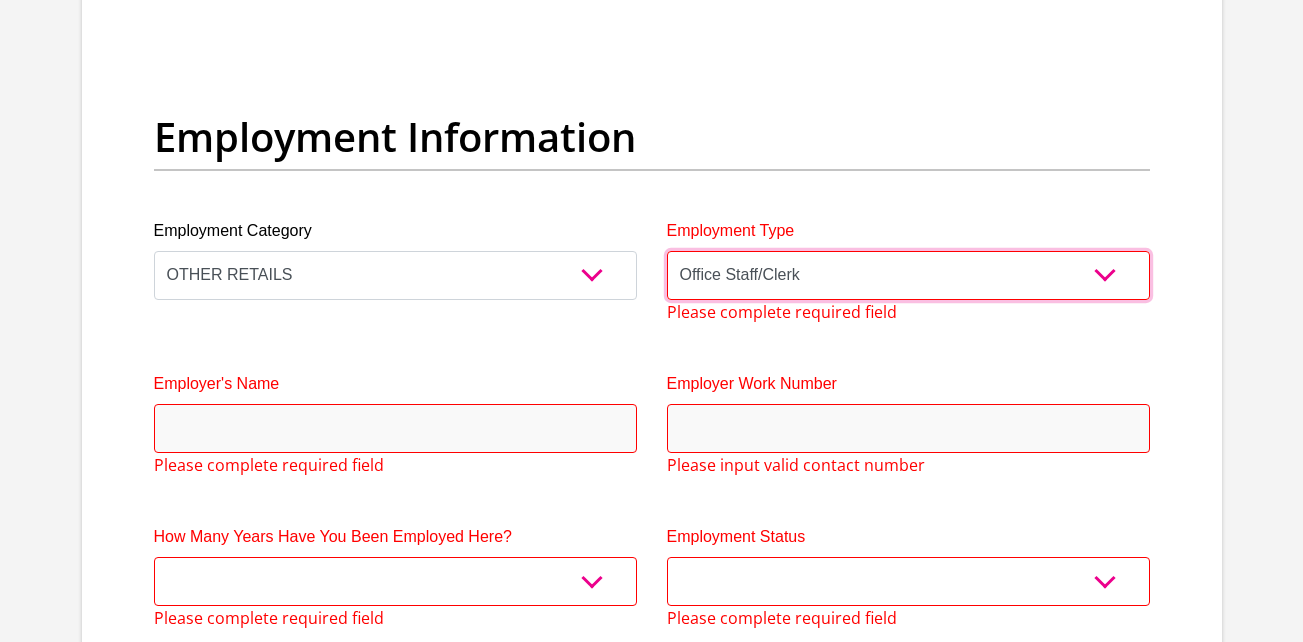 click on "College/Lecturer
Craft Seller
Creative
Driver
Executive
Farmer
Forces - Non Commissioned
Forces - Officer
Hawker
Housewife
Labourer
Licenced Professional
Manager
Miner
Non Licenced Professional
Office Staff/Clerk
Outside Worker
Pensioner
Permanent Teacher
Production/Manufacturing
Sales
Self-Employed
Semi-Professional Worker
Service Industry  Social Worker  Student" at bounding box center (908, 275) 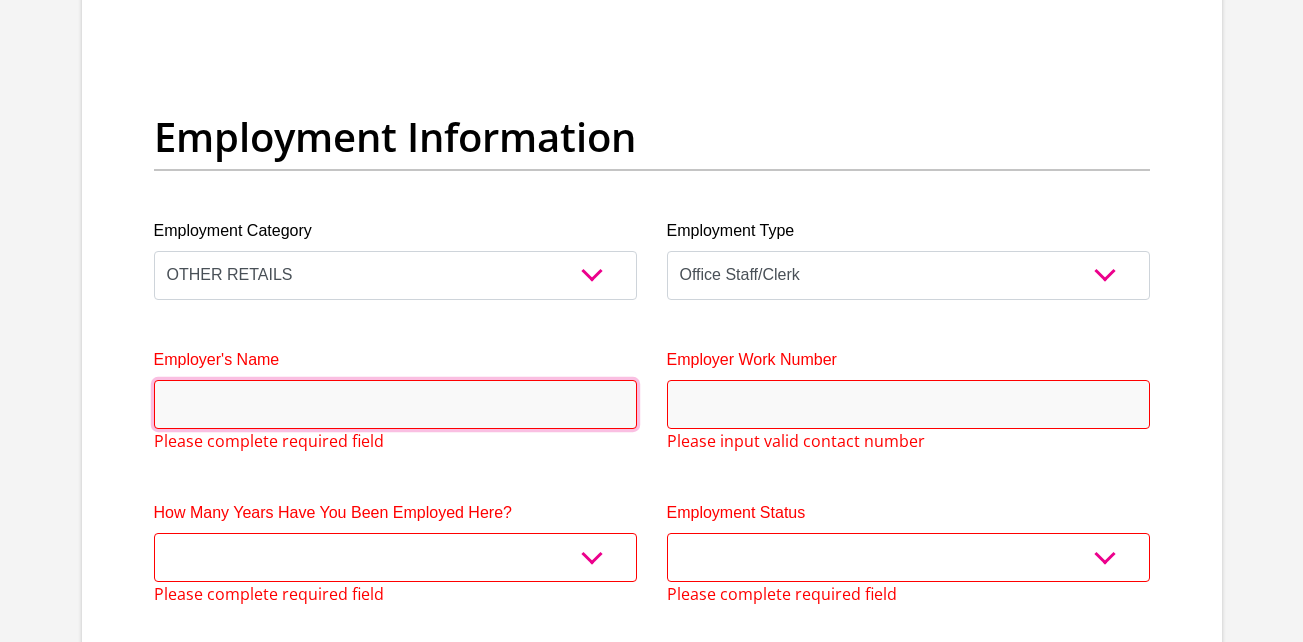 click on "Employer's Name" at bounding box center (395, 404) 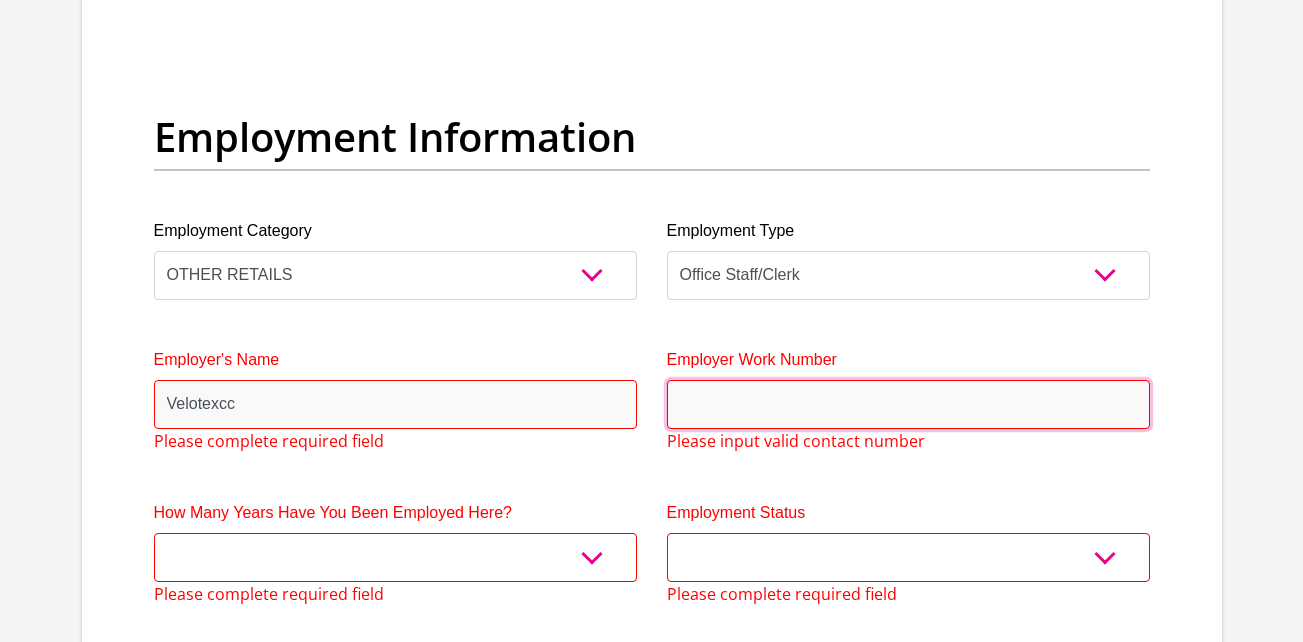 type on "[PHONE]" 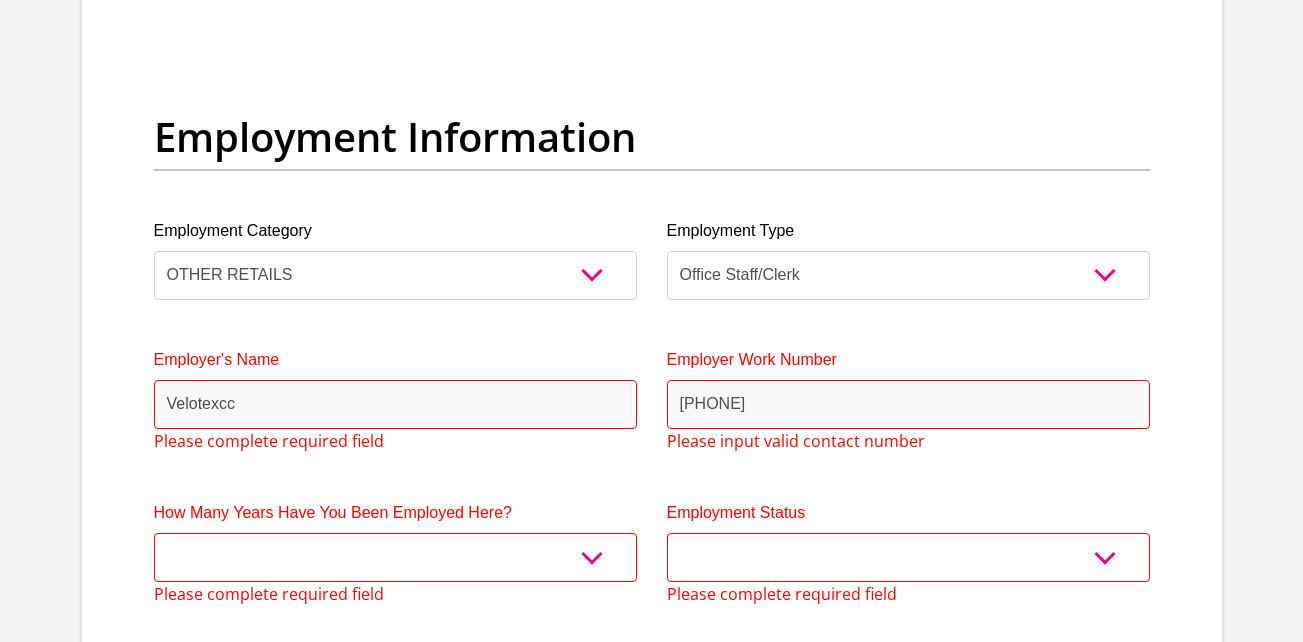 type on "[LAST]" 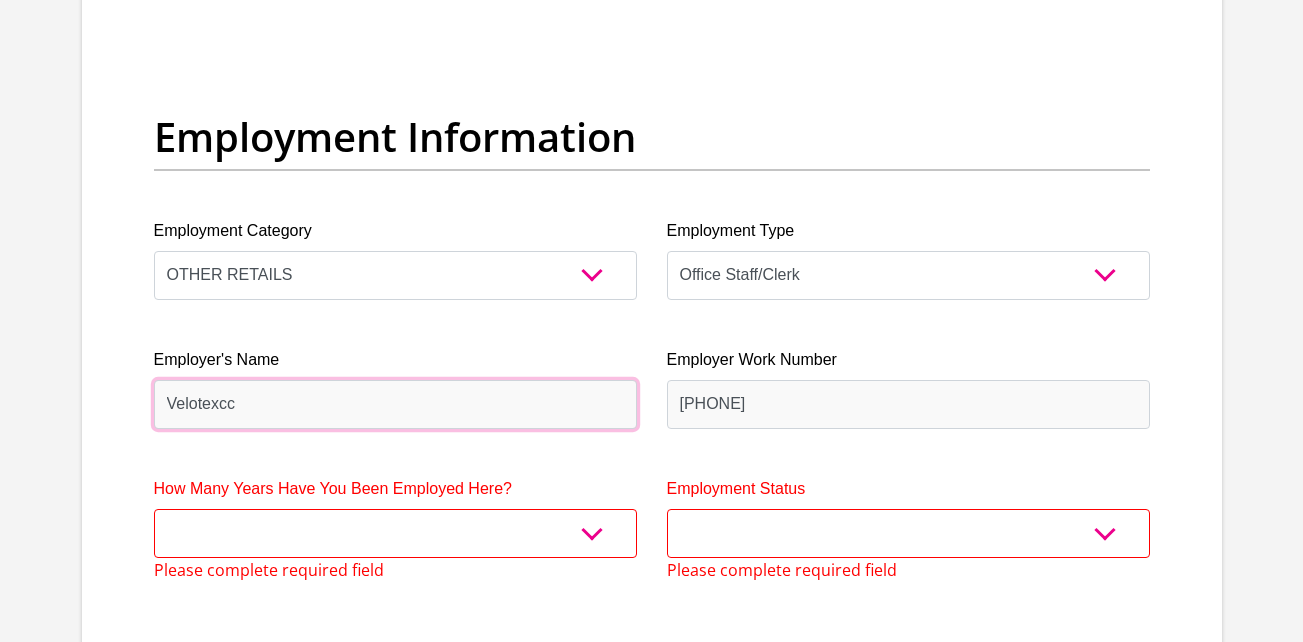 type on "Velotexcc" 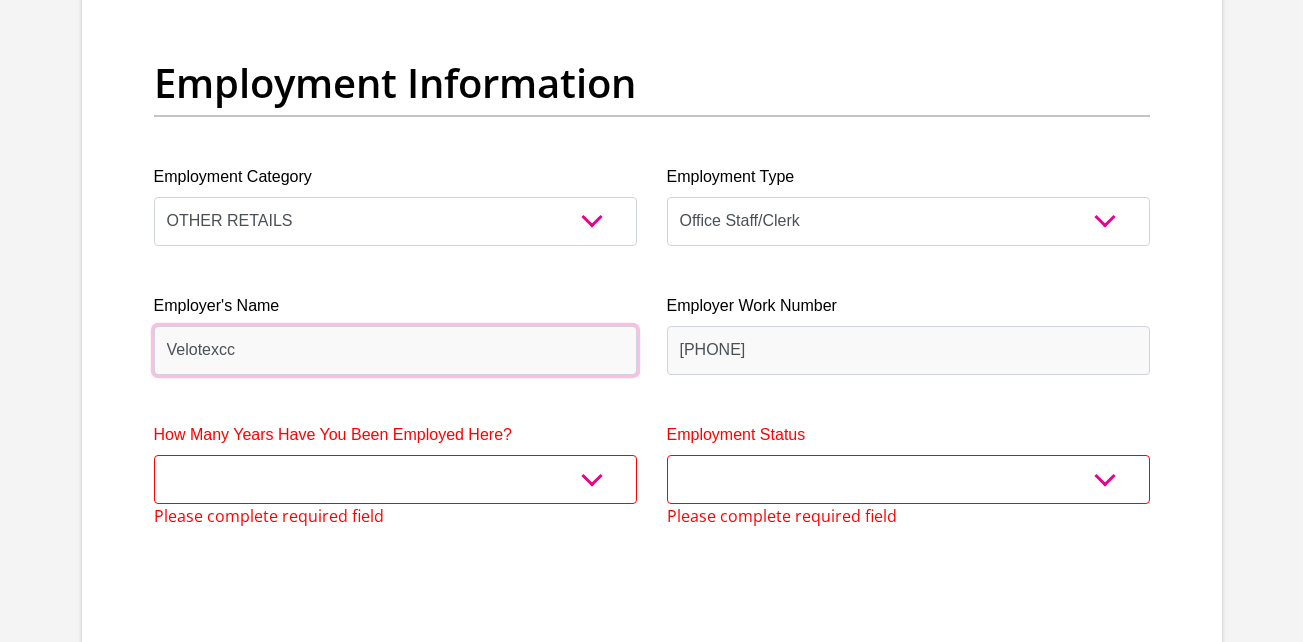 scroll, scrollTop: 3672, scrollLeft: 0, axis: vertical 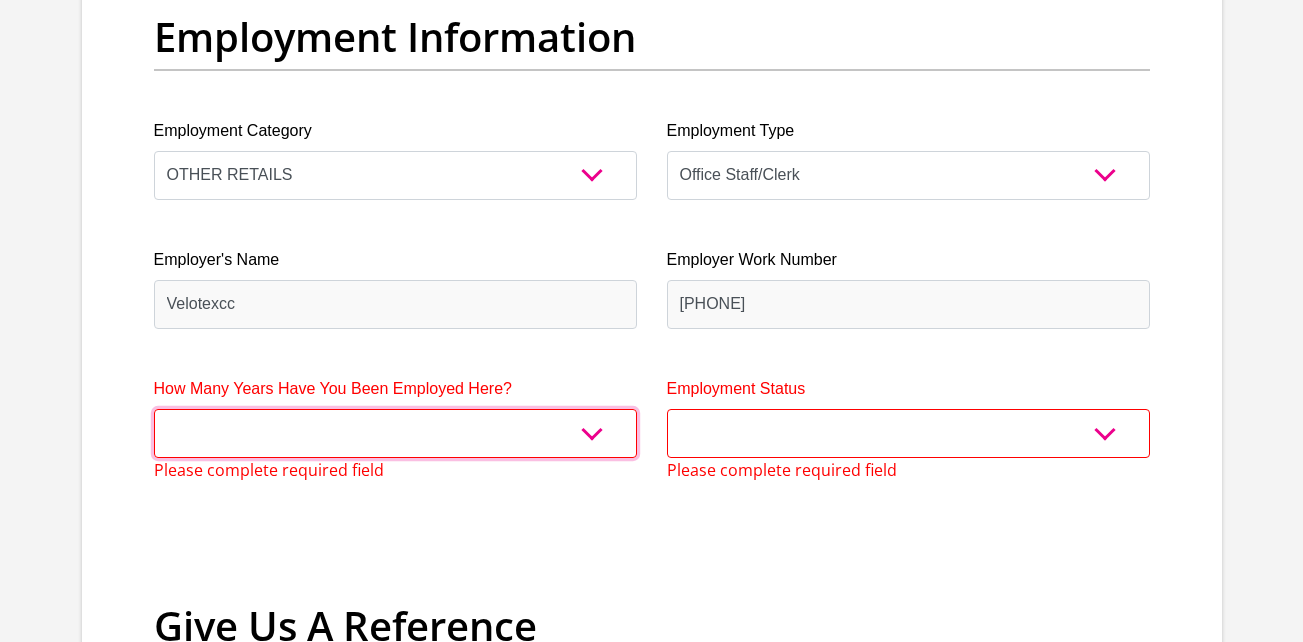 click on "less than 1 year
1-3 years
3-5 years
5+ years" at bounding box center [395, 433] 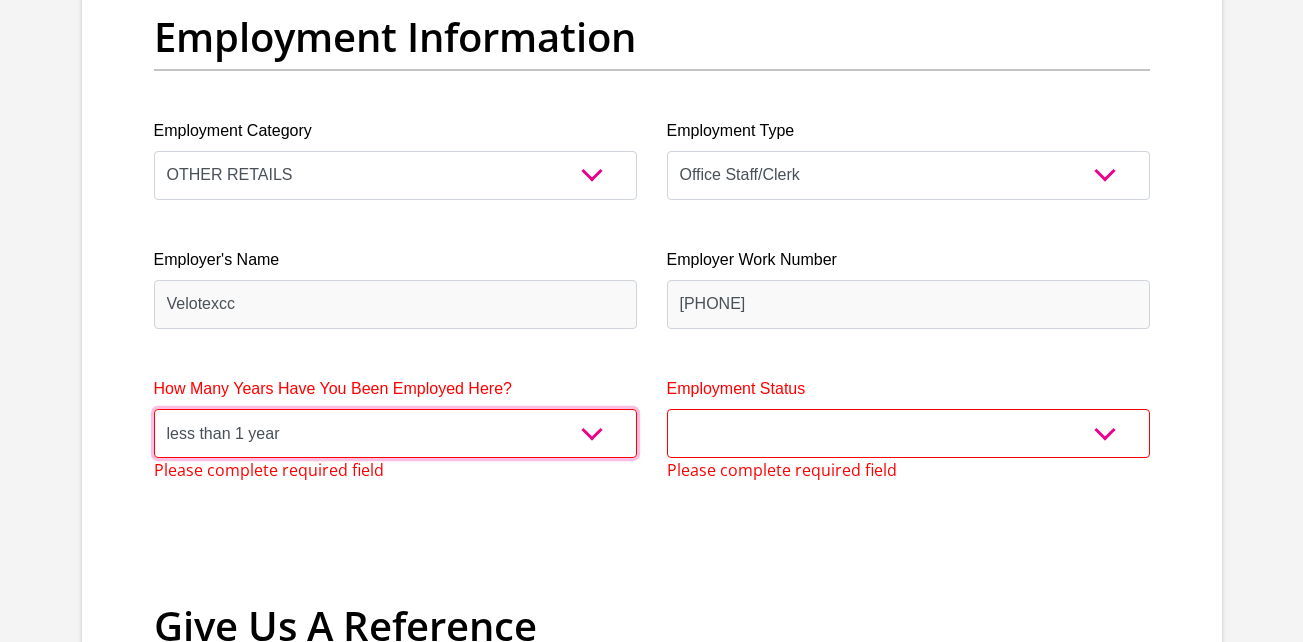click on "less than 1 year
1-3 years
3-5 years
5+ years" at bounding box center (395, 433) 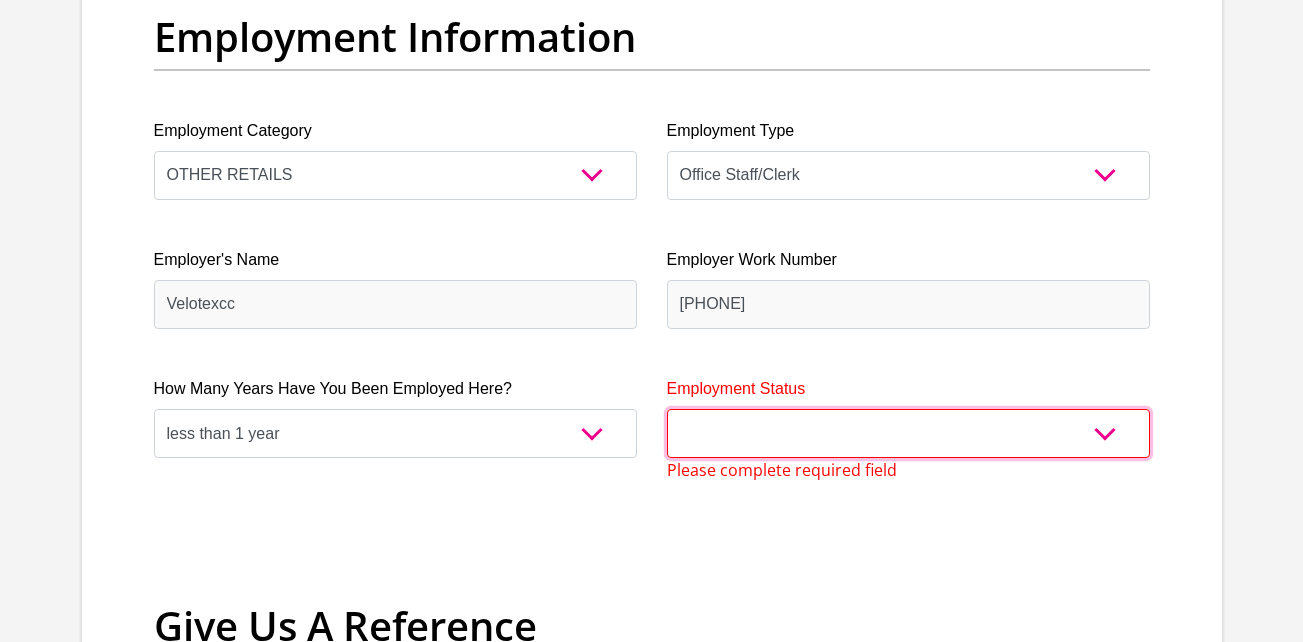click on "Permanent/Full-time
Part-time/Casual
Contract Worker
Self-Employed
Housewife
Retired
Student
Medically Boarded
Disability
Unemployed" at bounding box center [908, 433] 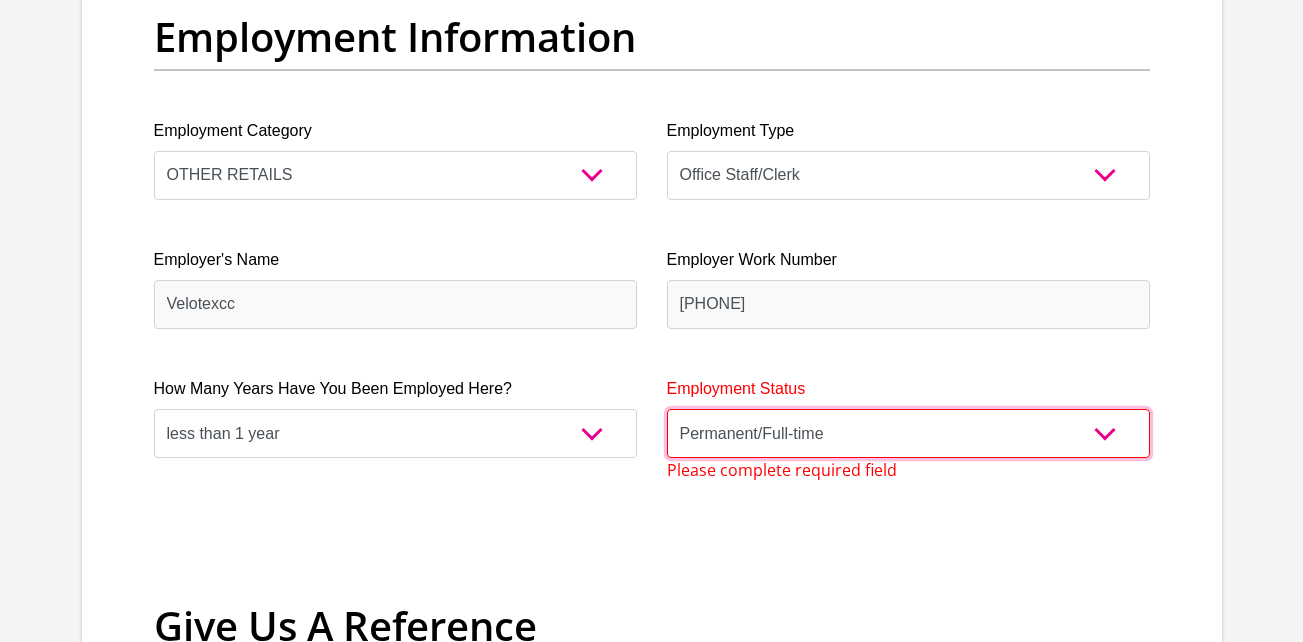 click on "Permanent/Full-time
Part-time/Casual
Contract Worker
Self-Employed
Housewife
Retired
Student
Medically Boarded
Disability
Unemployed" at bounding box center (908, 433) 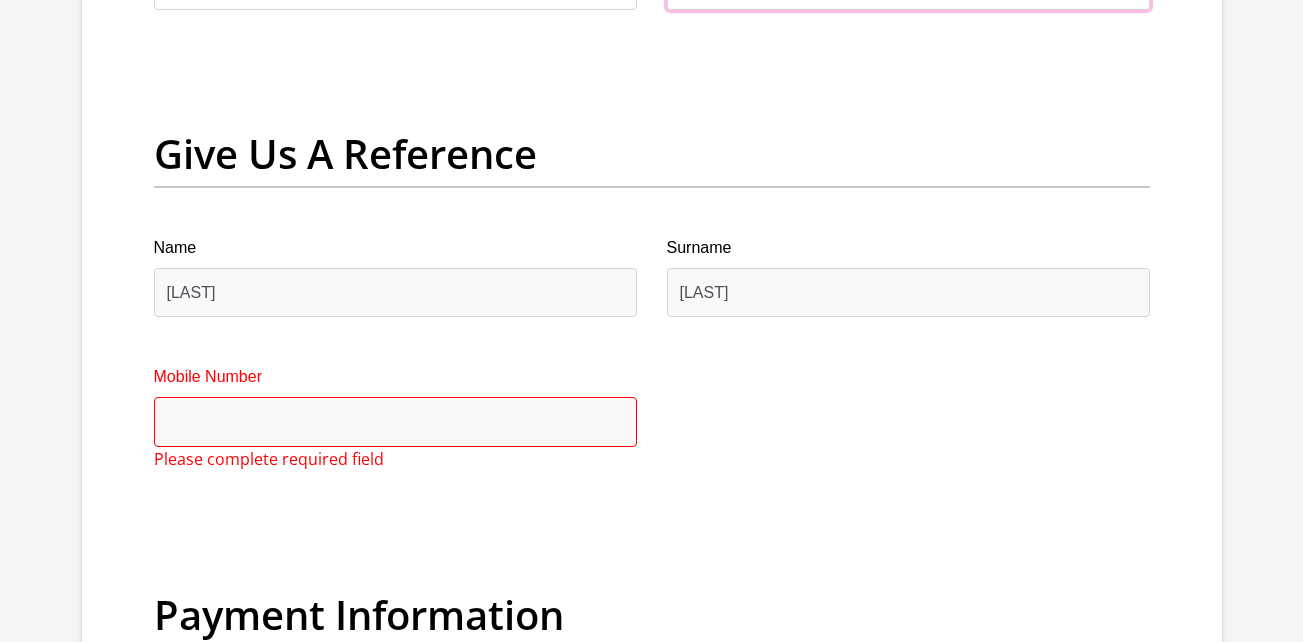 scroll, scrollTop: 4172, scrollLeft: 0, axis: vertical 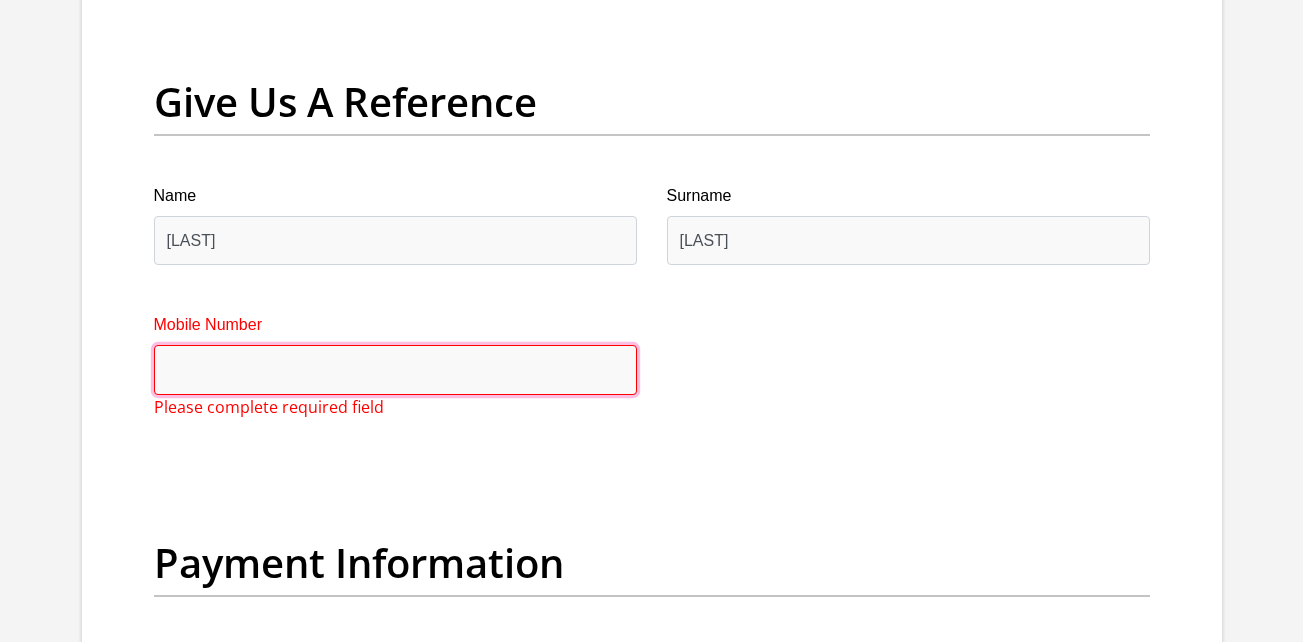 click on "Mobile Number" at bounding box center [395, 369] 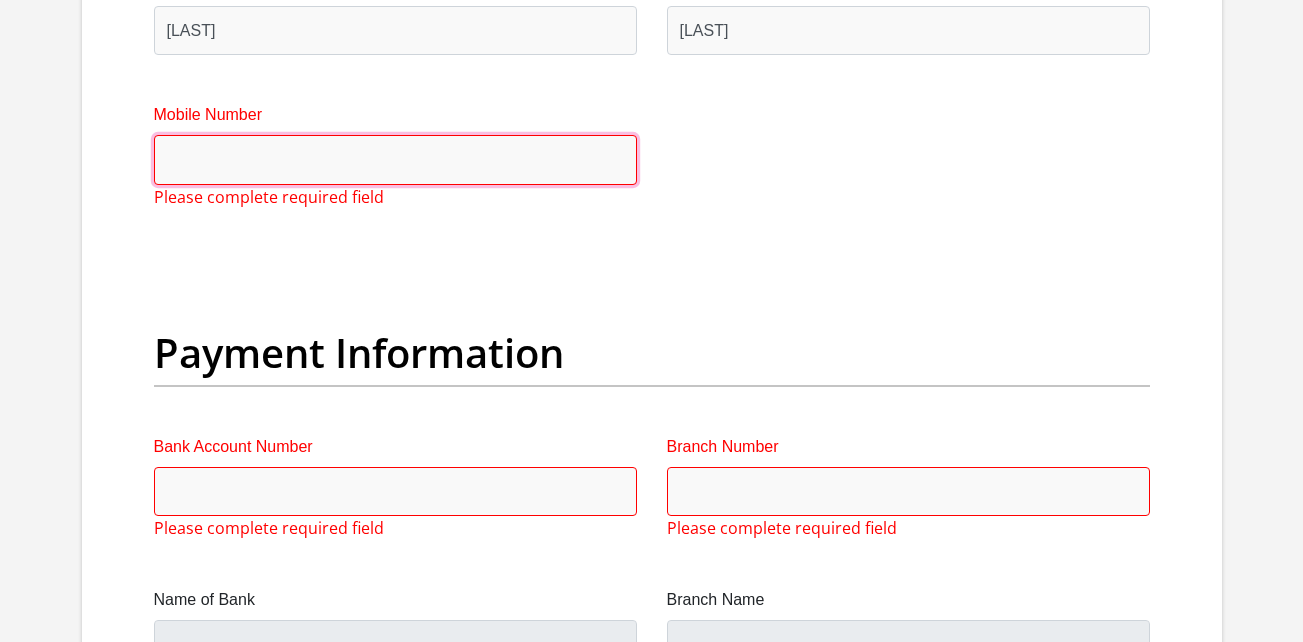 scroll, scrollTop: 4472, scrollLeft: 0, axis: vertical 